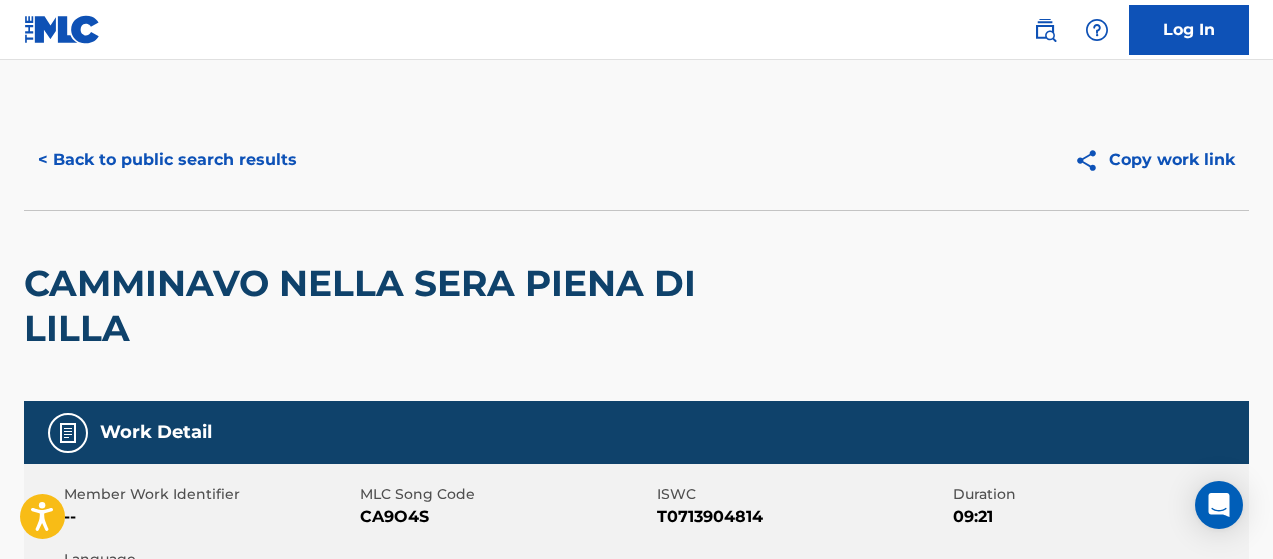 scroll, scrollTop: 1192, scrollLeft: 0, axis: vertical 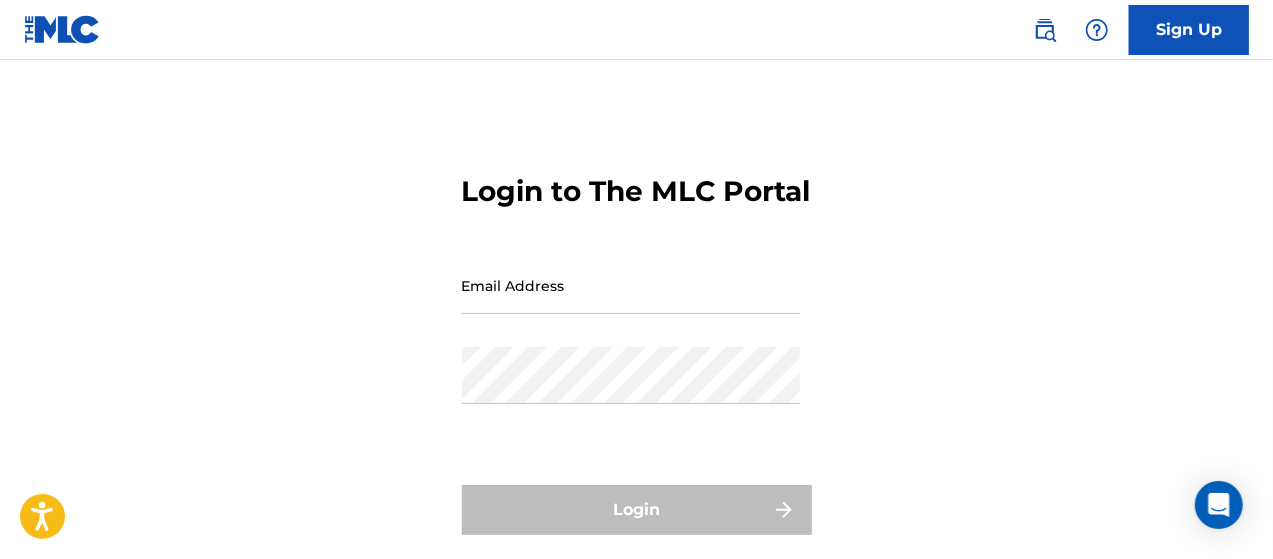 click at bounding box center [1045, 30] 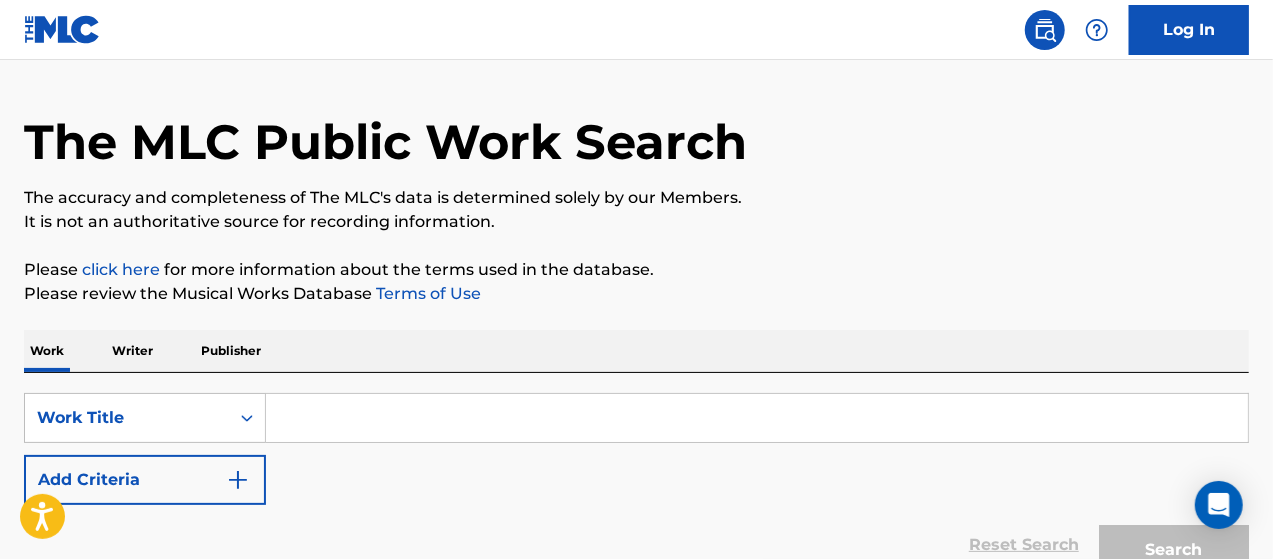 scroll, scrollTop: 166, scrollLeft: 0, axis: vertical 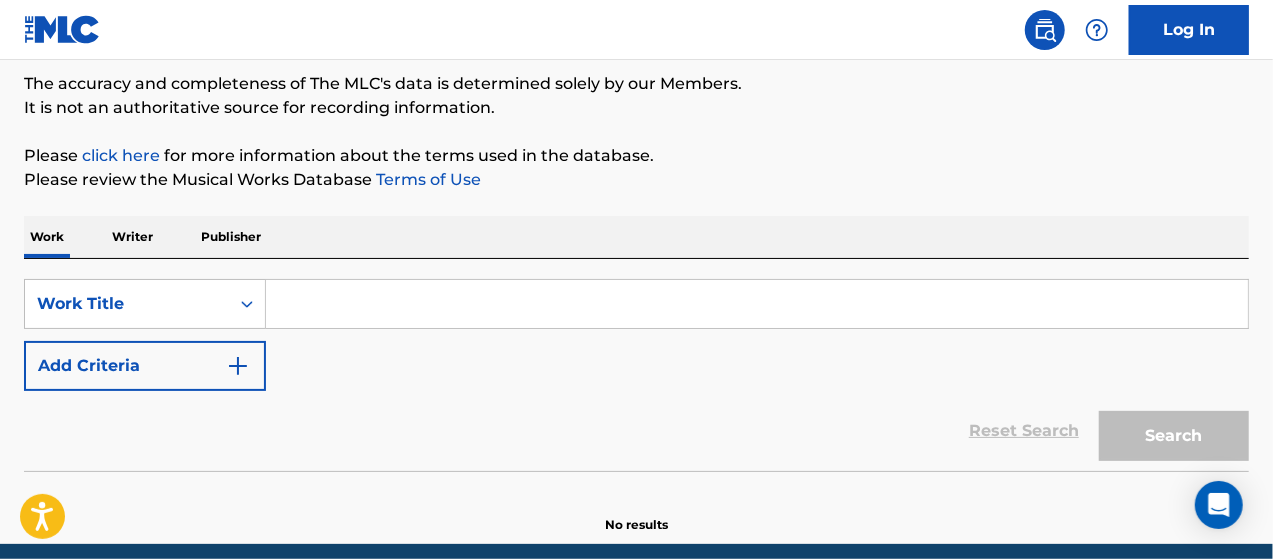 click at bounding box center [757, 304] 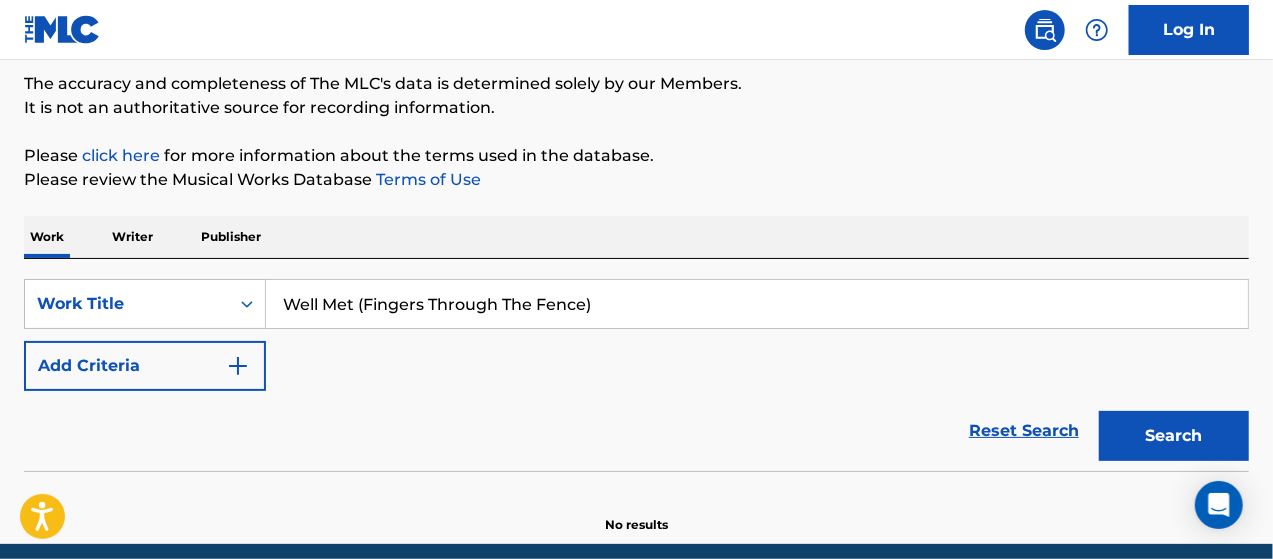type on "Well Met (Fingers Through The Fence)" 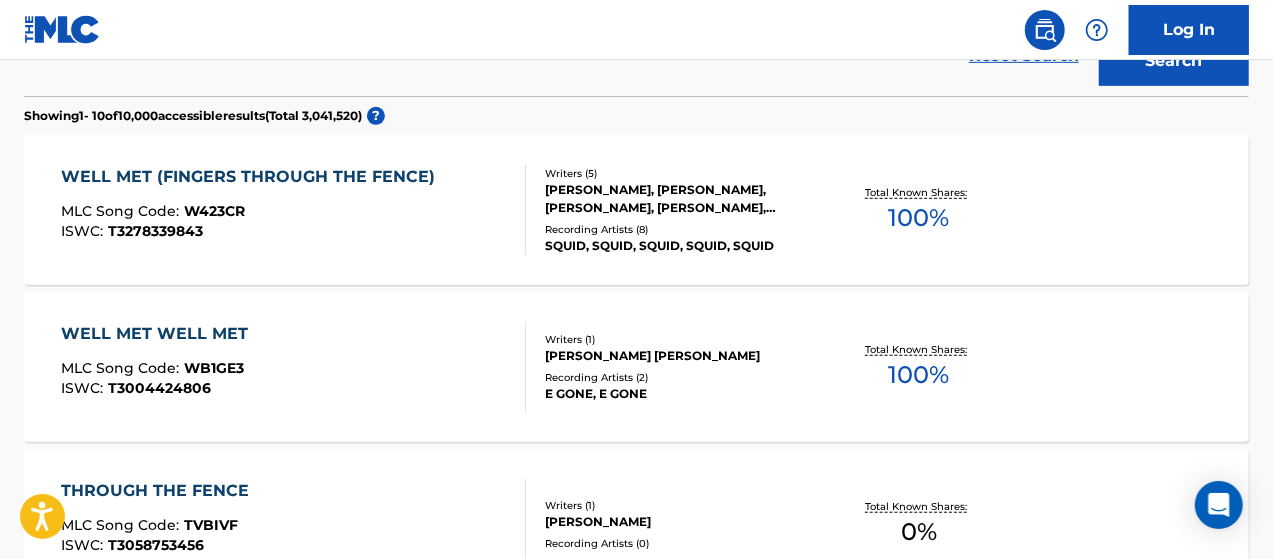 scroll, scrollTop: 500, scrollLeft: 0, axis: vertical 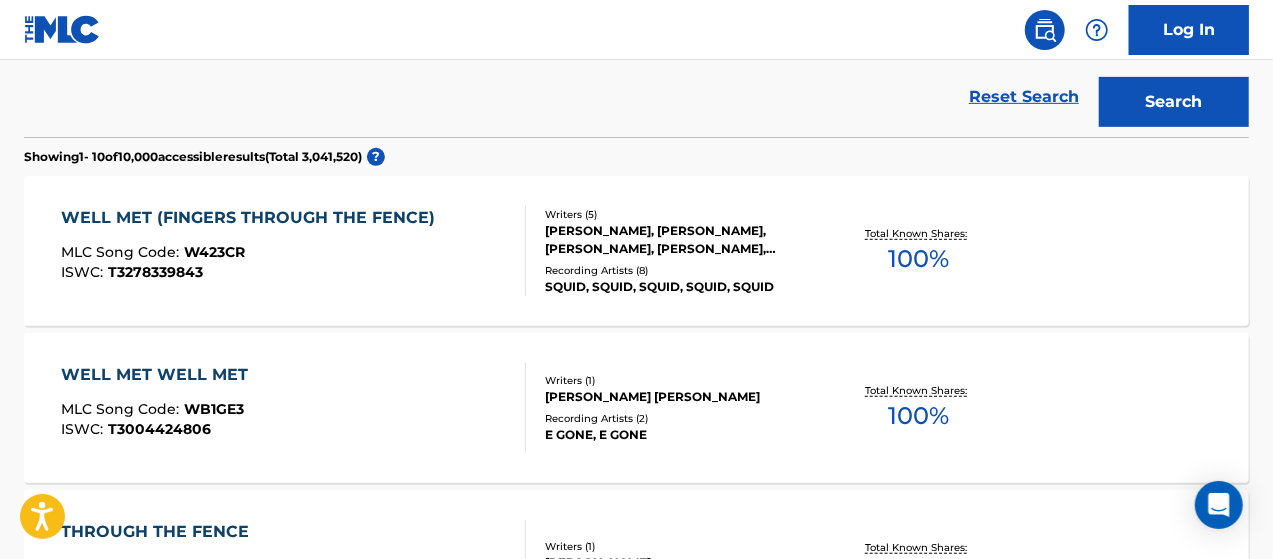 click on "WELL MET (FINGERS THROUGH THE FENCE)" at bounding box center [253, 218] 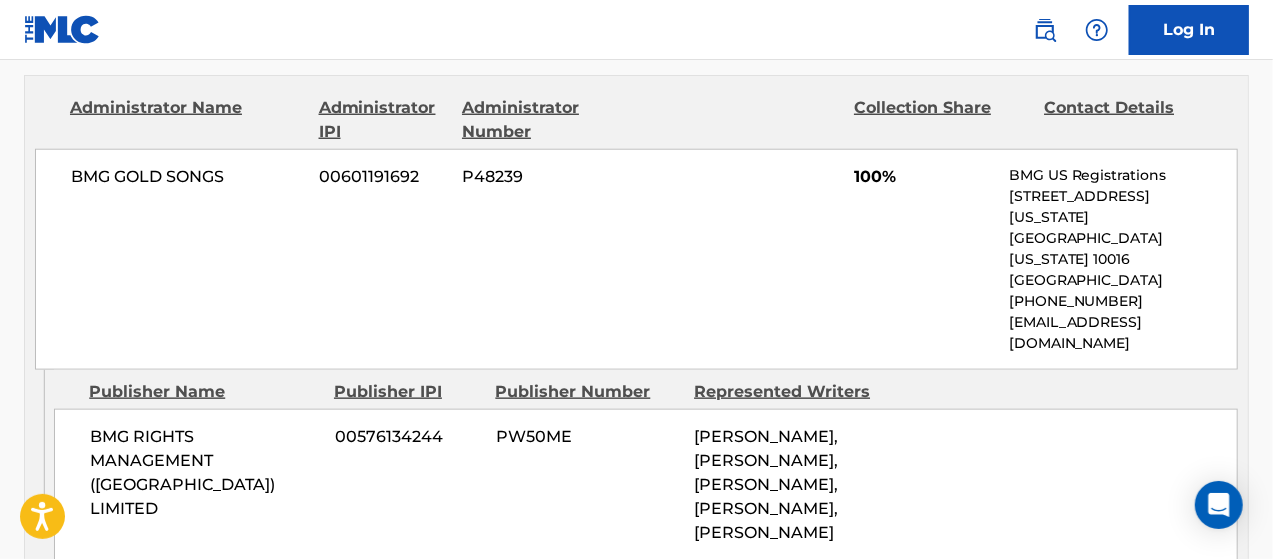 scroll, scrollTop: 1084, scrollLeft: 0, axis: vertical 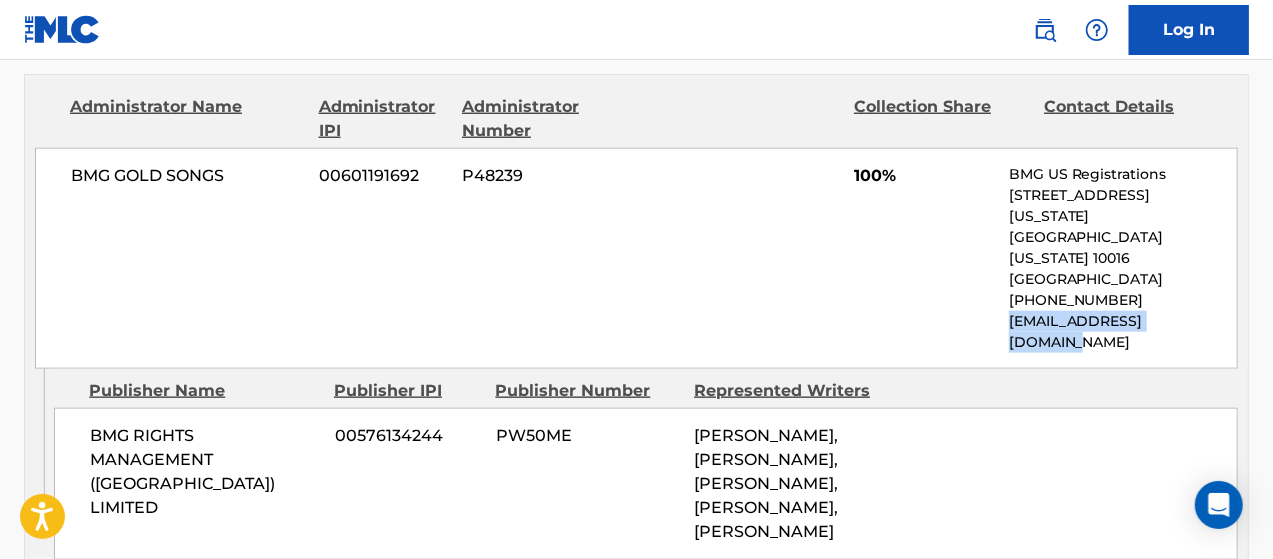 drag, startPoint x: 1010, startPoint y: 274, endPoint x: 1159, endPoint y: 277, distance: 149.0302 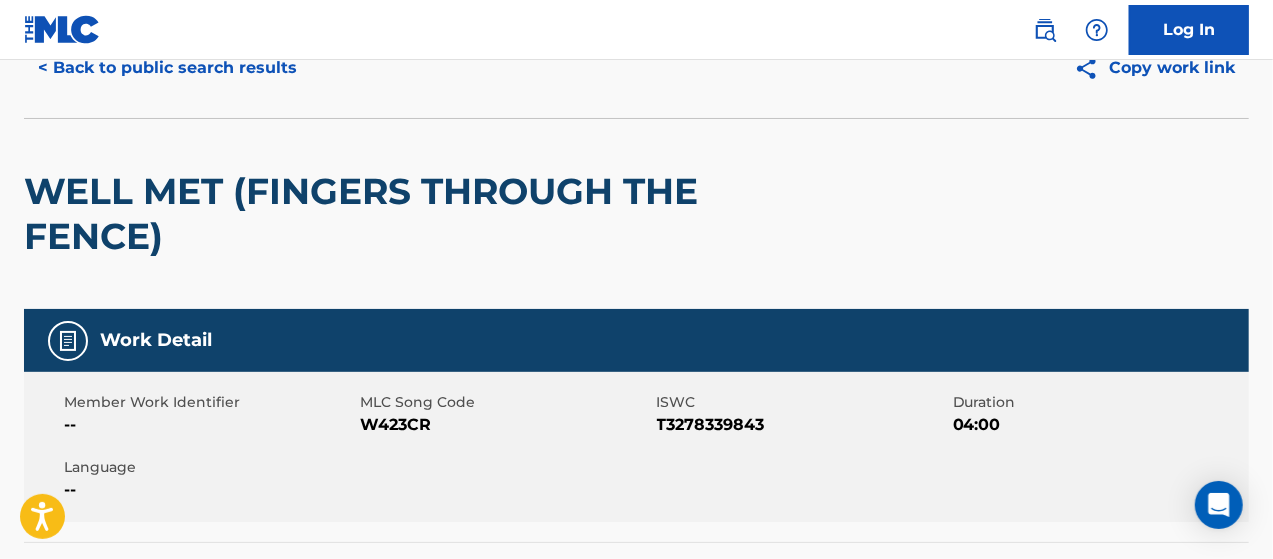 scroll, scrollTop: 0, scrollLeft: 0, axis: both 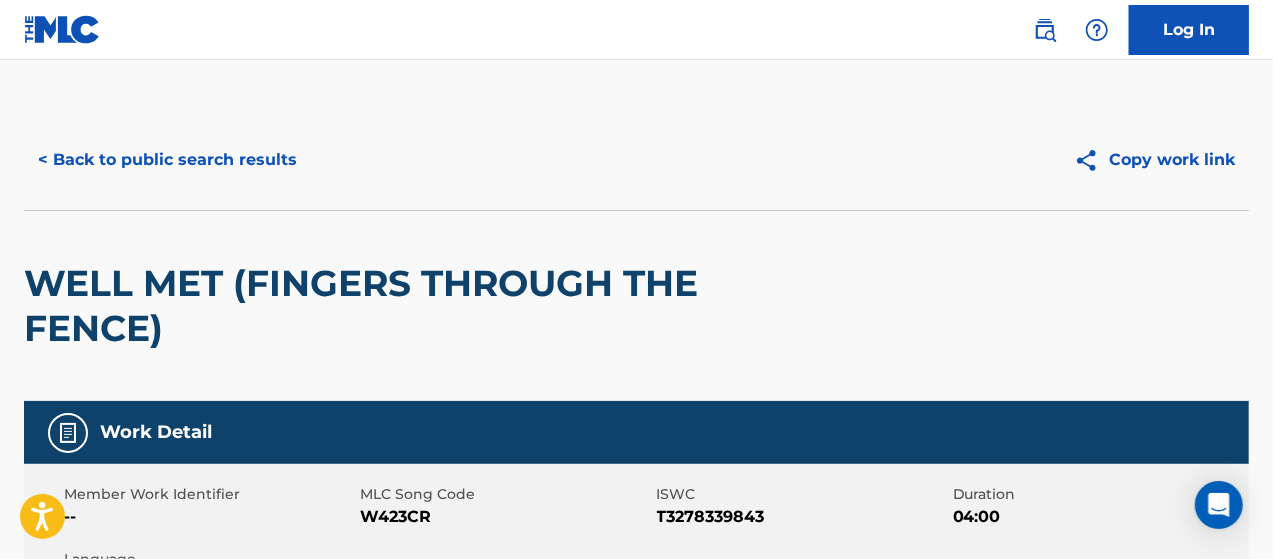 click on "< Back to public search results" at bounding box center [167, 160] 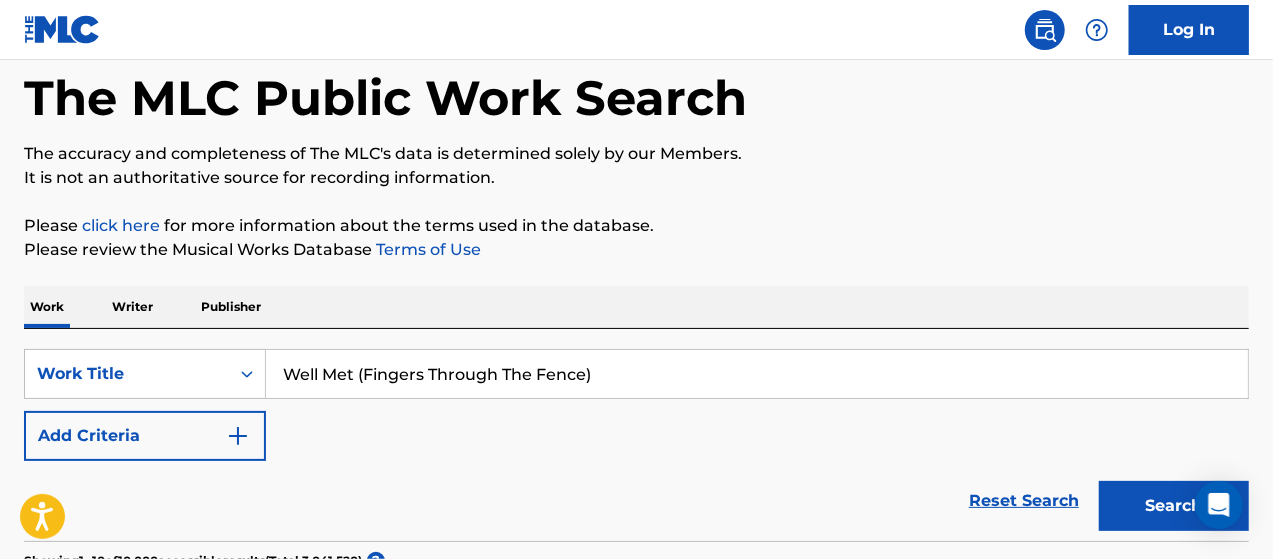 scroll, scrollTop: 233, scrollLeft: 0, axis: vertical 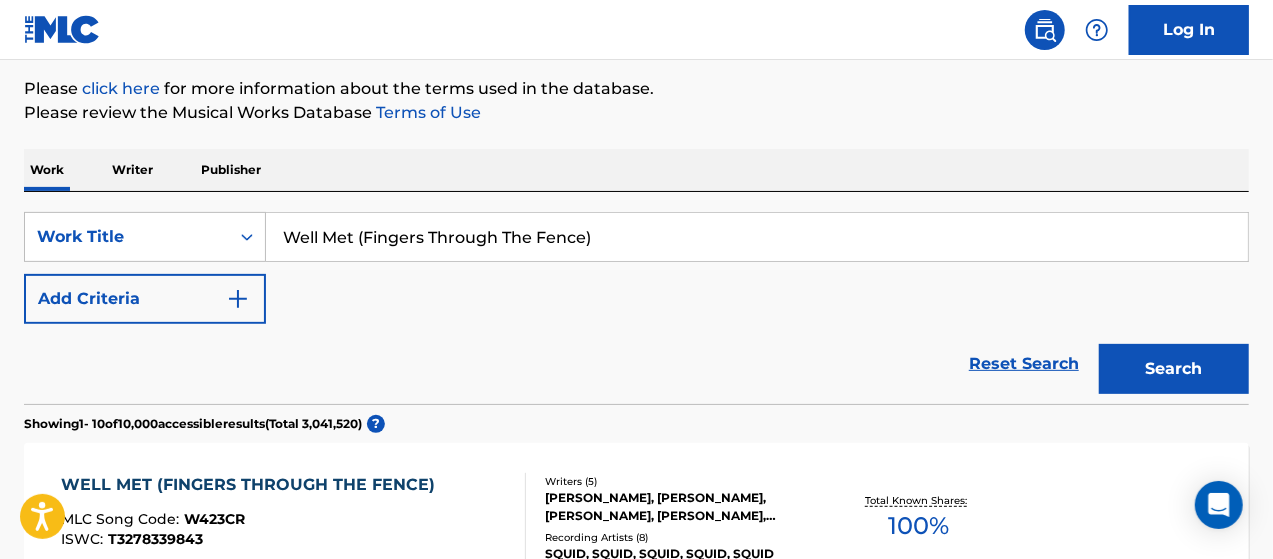 click on "Well Met (Fingers Through The Fence)" at bounding box center (757, 237) 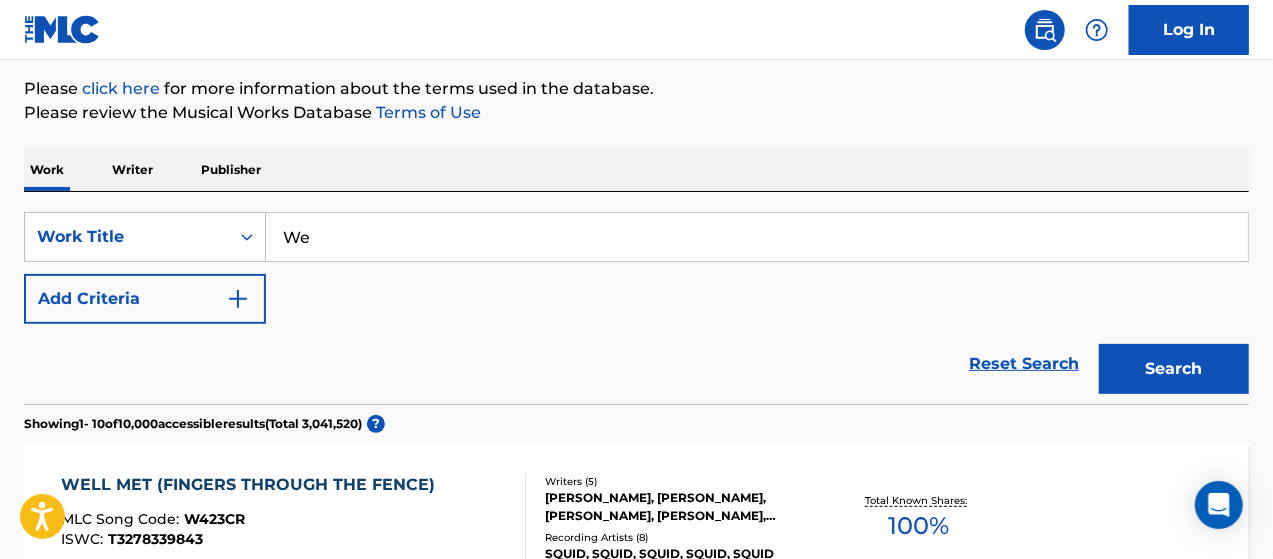type on "W" 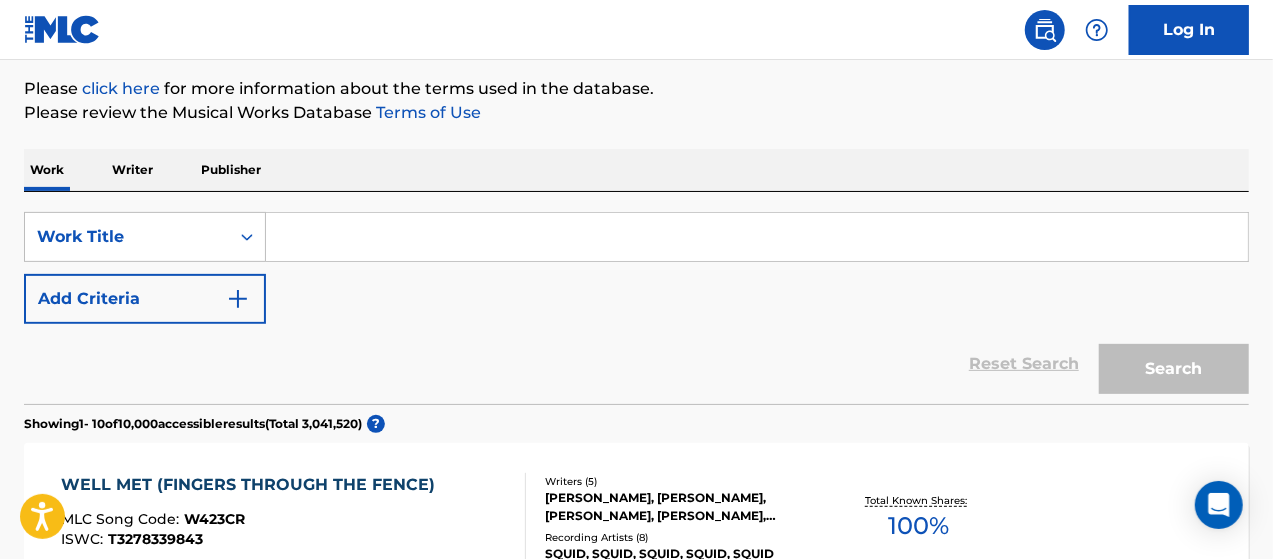 type 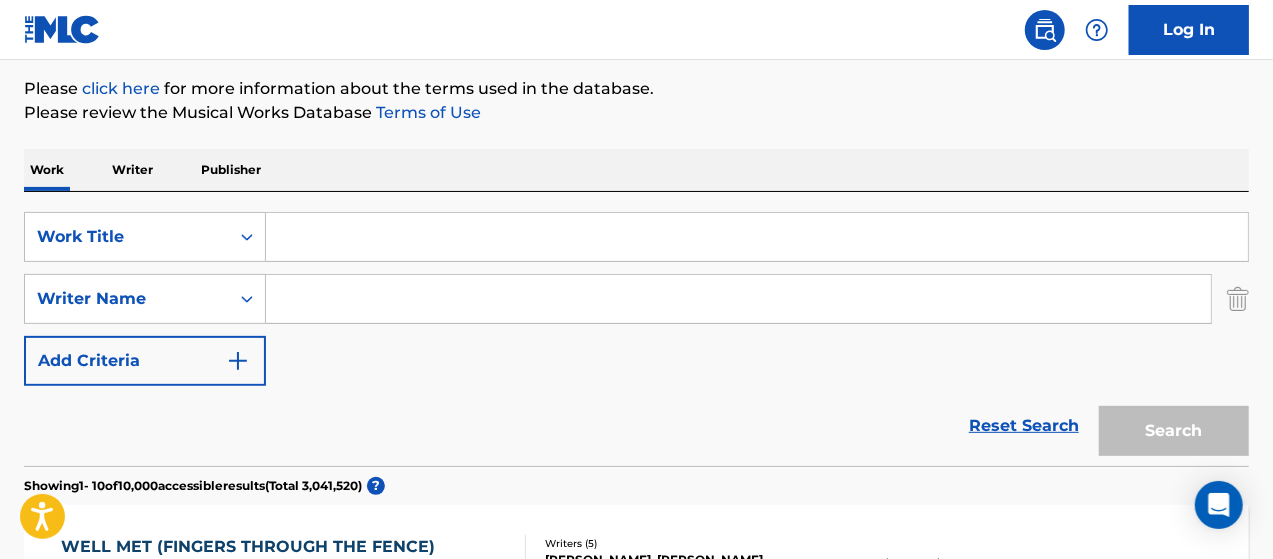 click on "Writer" at bounding box center [132, 170] 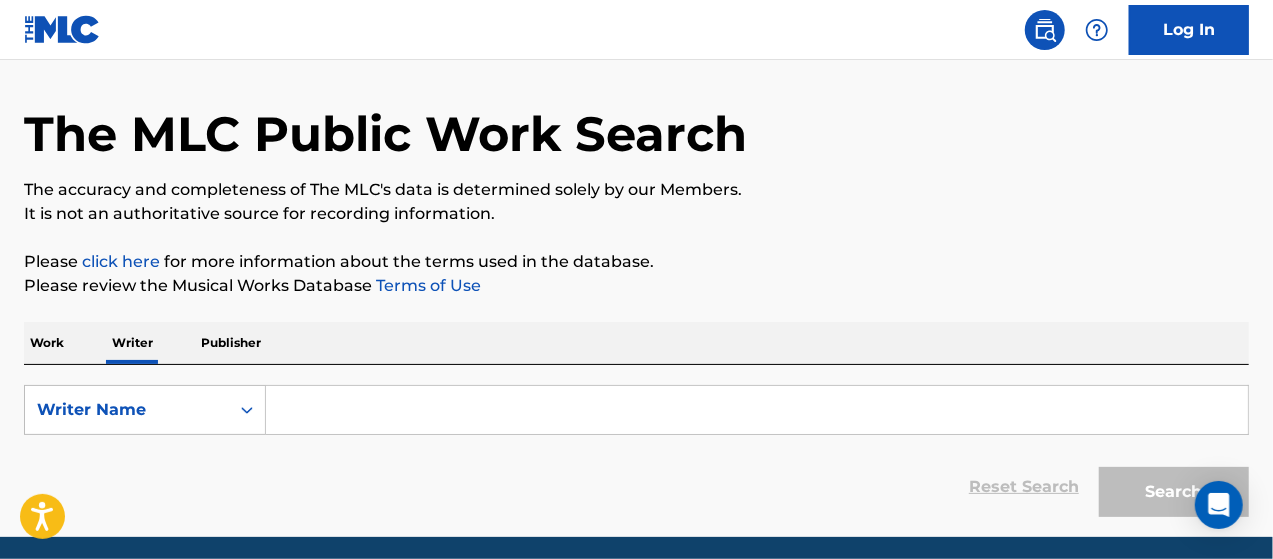 scroll, scrollTop: 133, scrollLeft: 0, axis: vertical 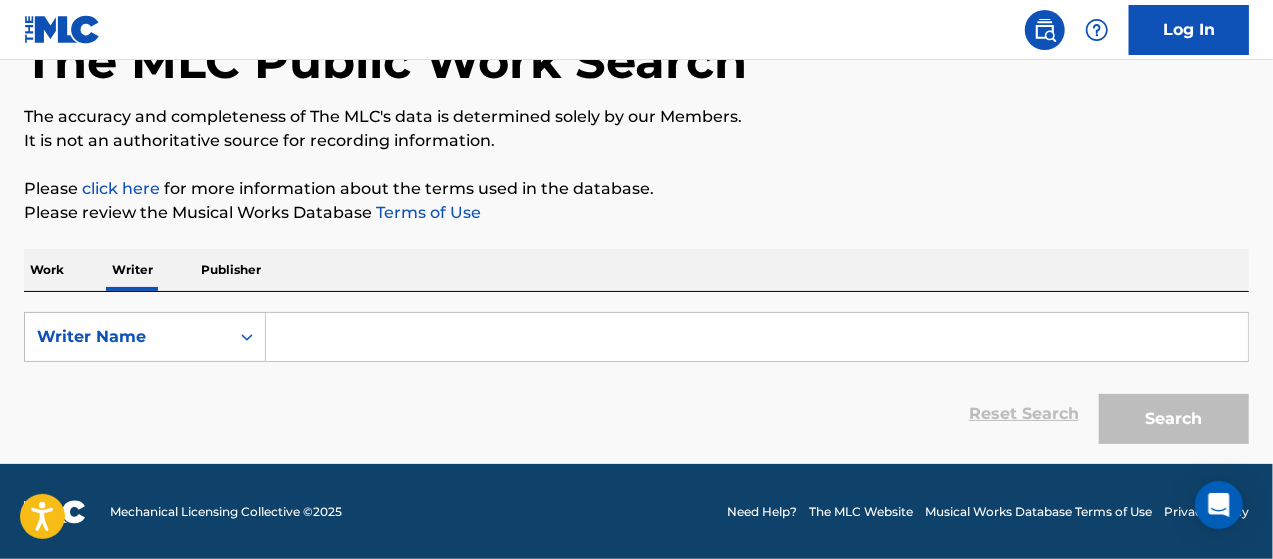 click at bounding box center (757, 337) 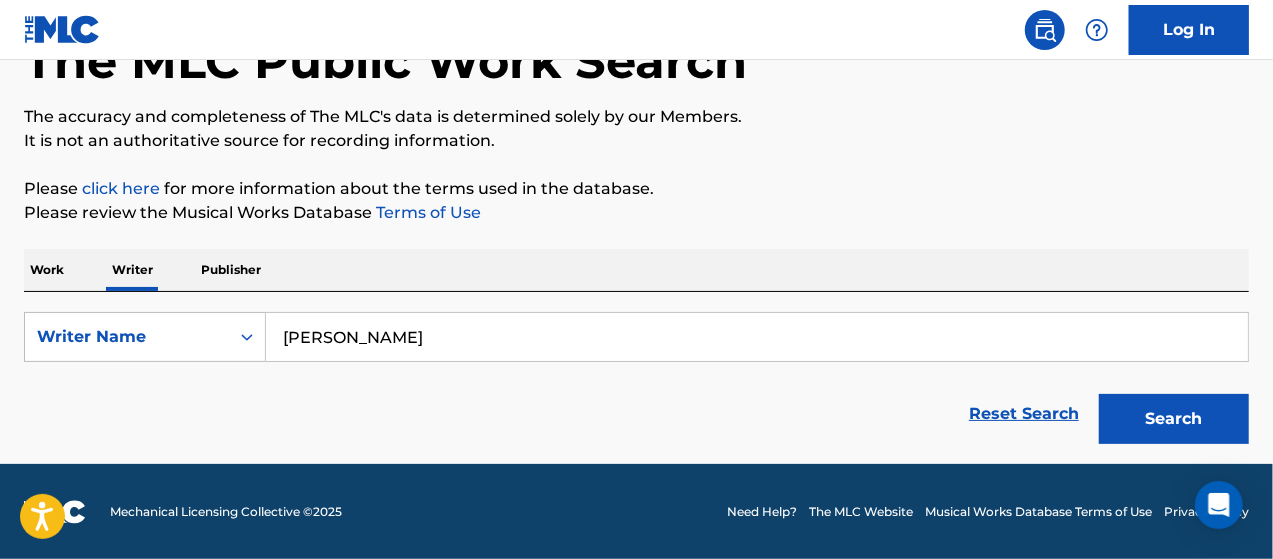 type on "[PERSON_NAME]" 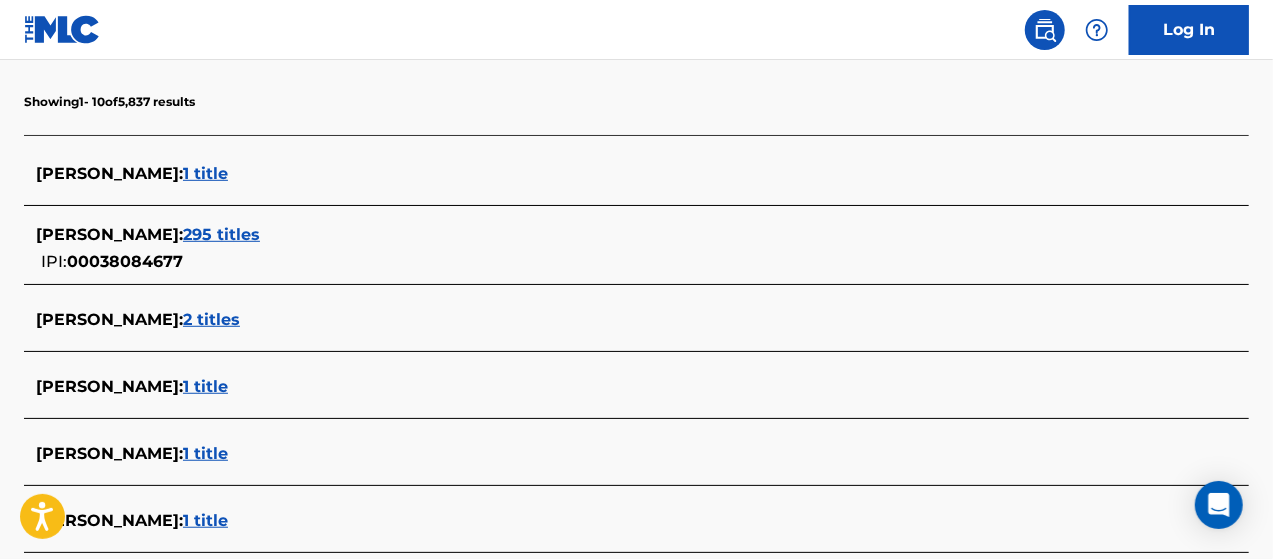 scroll, scrollTop: 533, scrollLeft: 0, axis: vertical 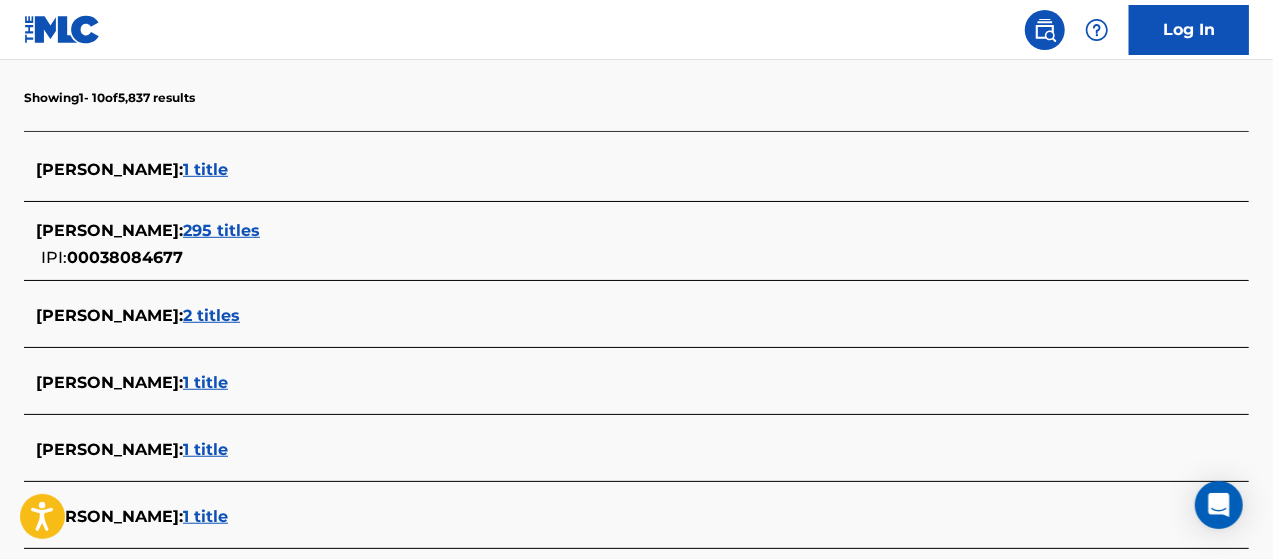 click on "[PERSON_NAME] :" at bounding box center (109, 230) 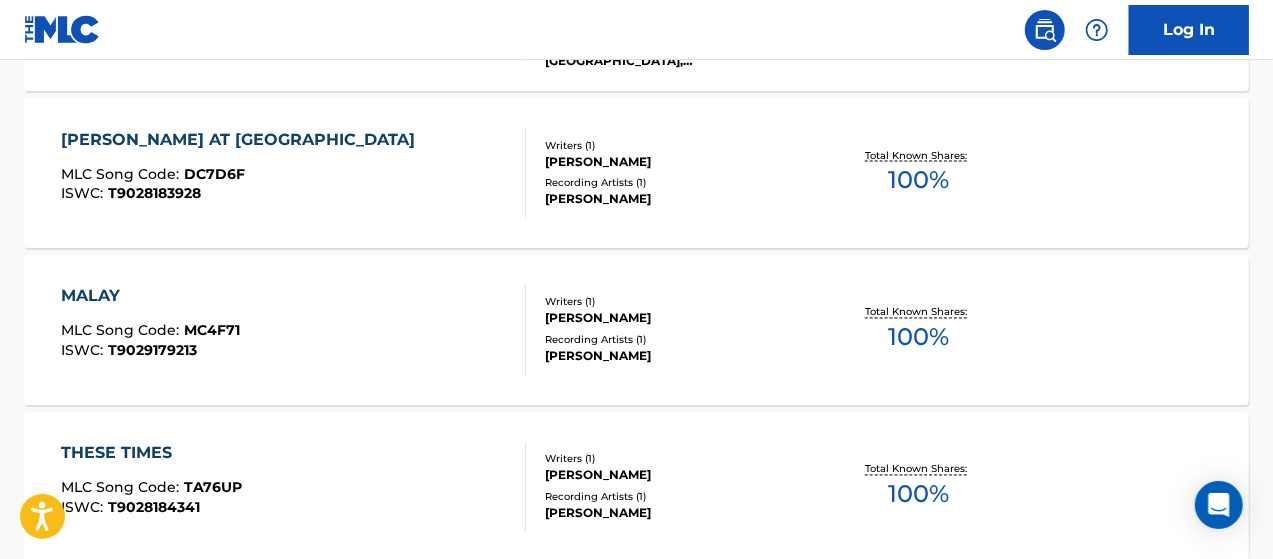 scroll, scrollTop: 1766, scrollLeft: 0, axis: vertical 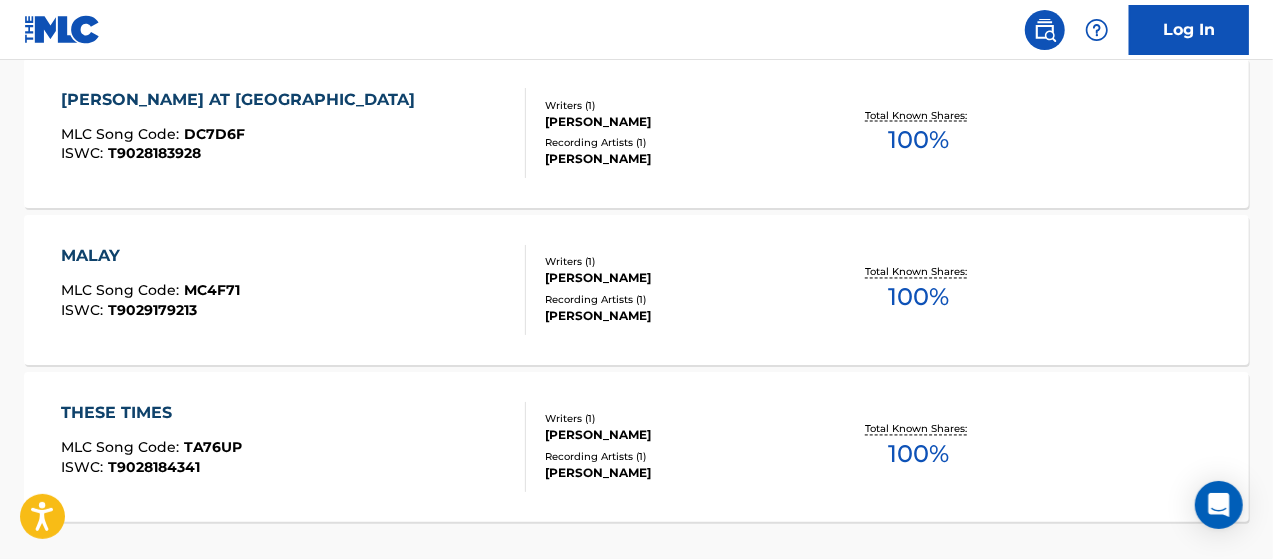 click on "[PERSON_NAME] AT [GEOGRAPHIC_DATA]" at bounding box center [243, 100] 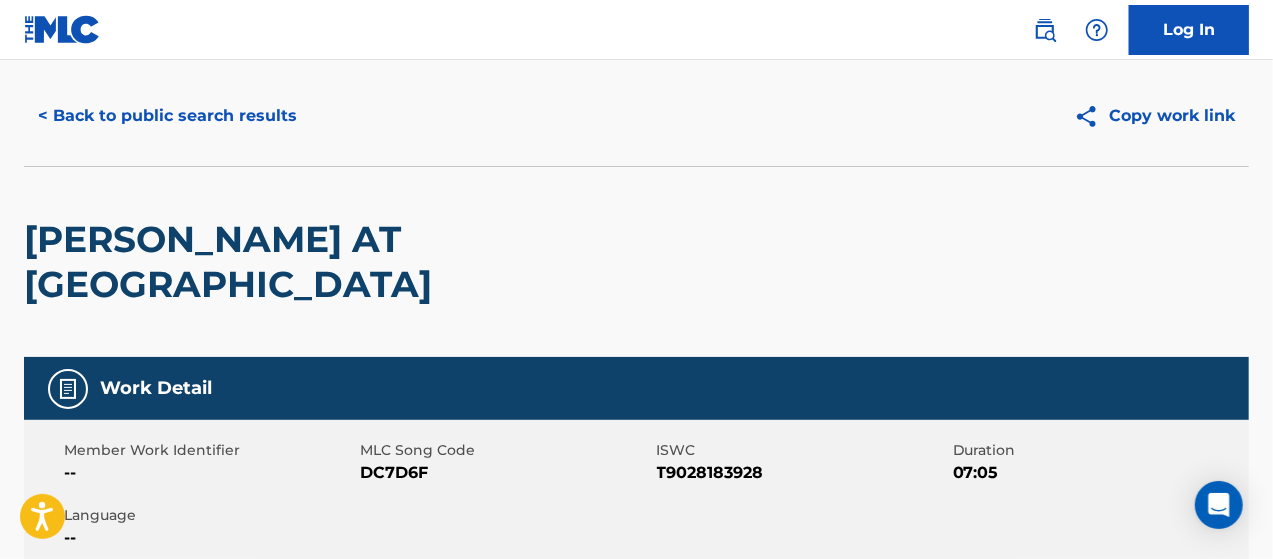 scroll, scrollTop: 0, scrollLeft: 0, axis: both 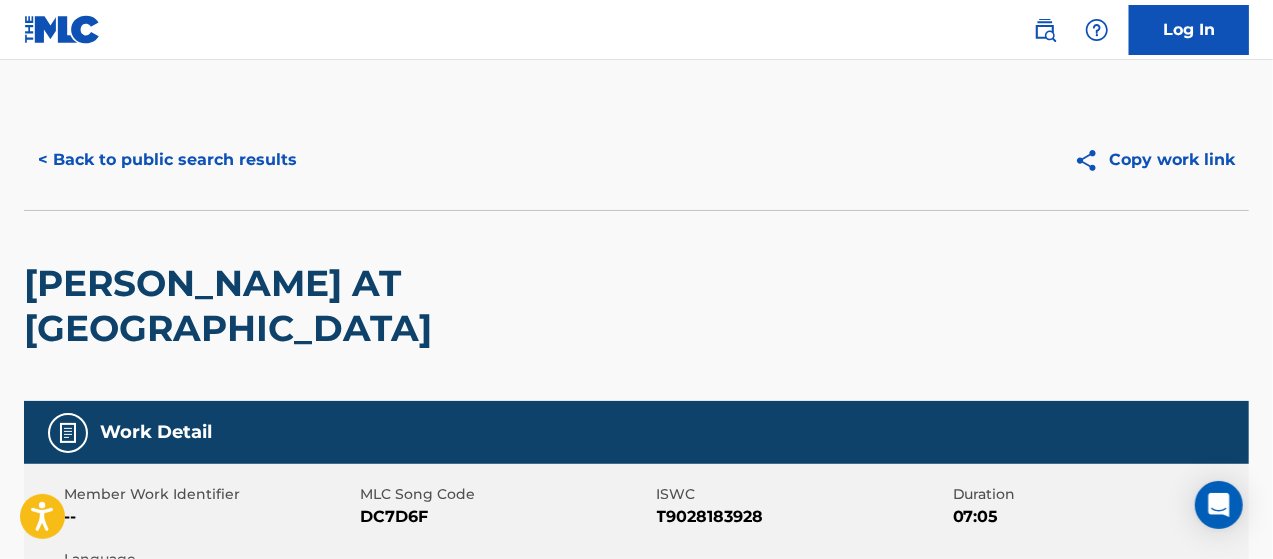 click on "< Back to public search results" at bounding box center (167, 160) 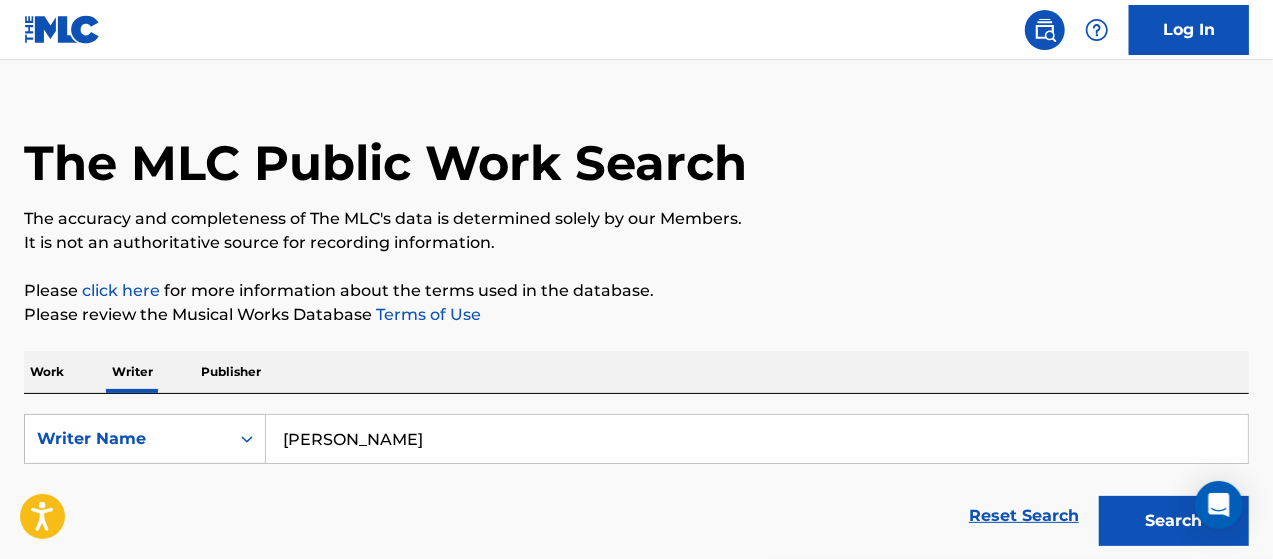 scroll, scrollTop: 0, scrollLeft: 0, axis: both 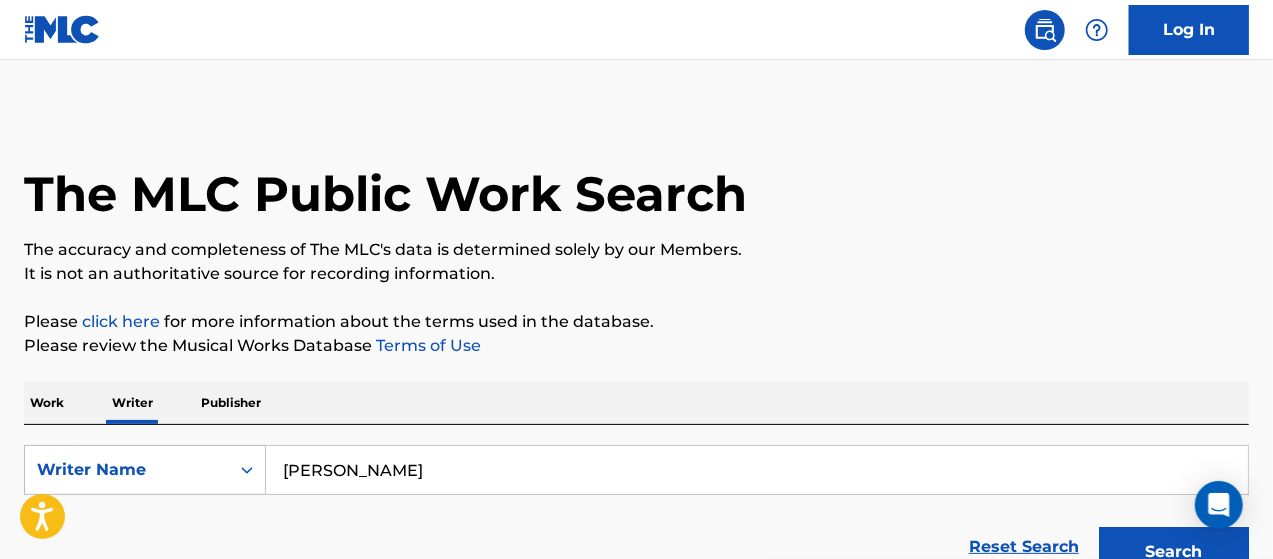 click on "The MLC Public Work Search" at bounding box center [636, 183] 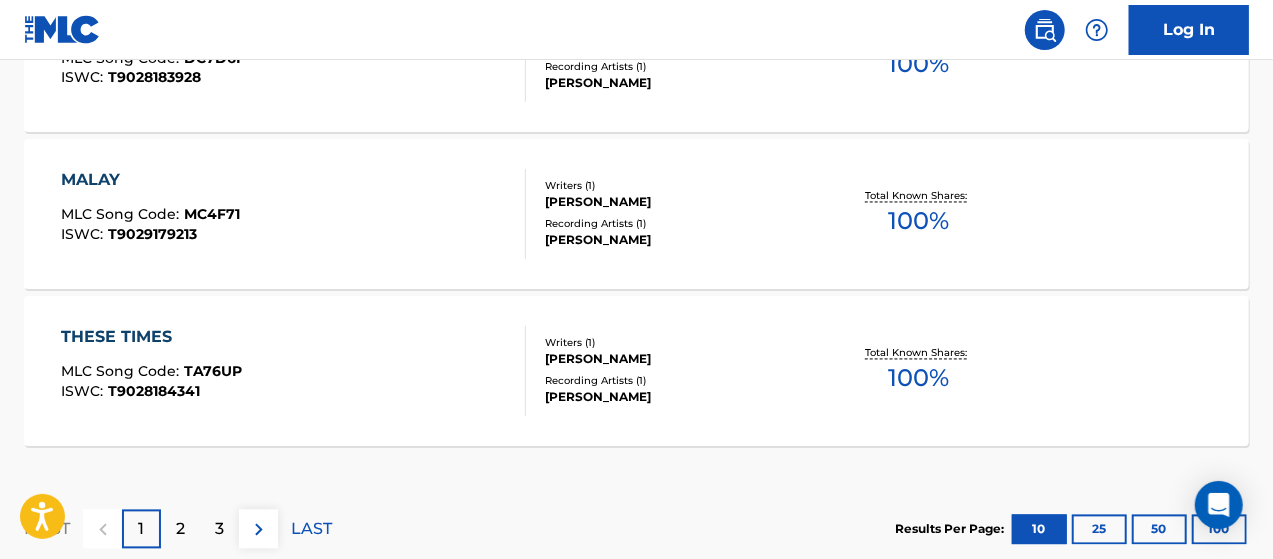 scroll, scrollTop: 1966, scrollLeft: 0, axis: vertical 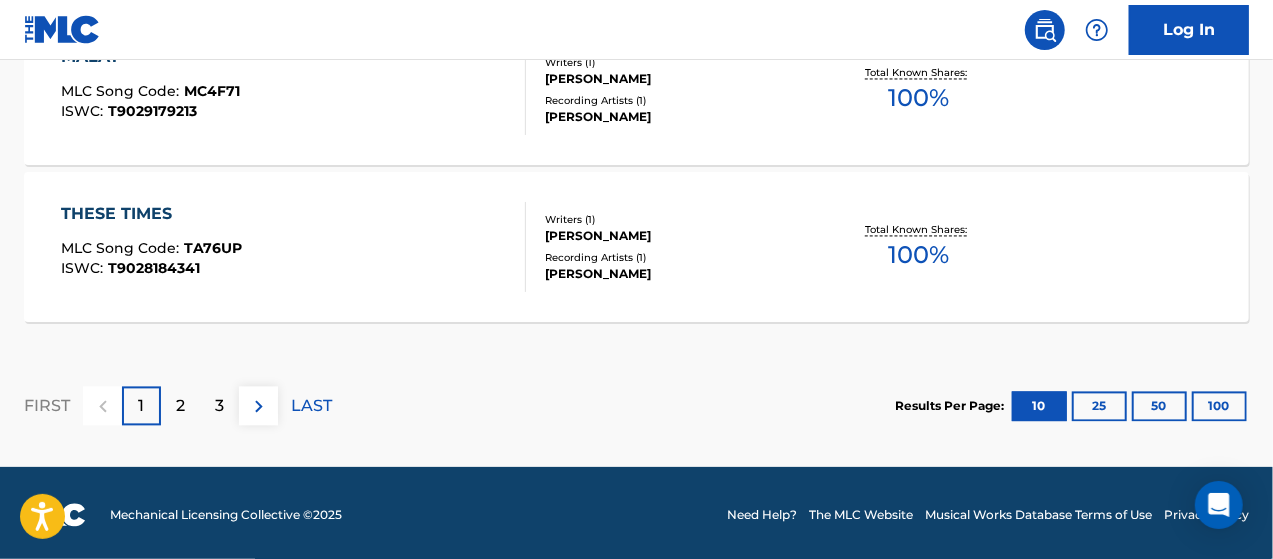 click on "25" at bounding box center (1099, 406) 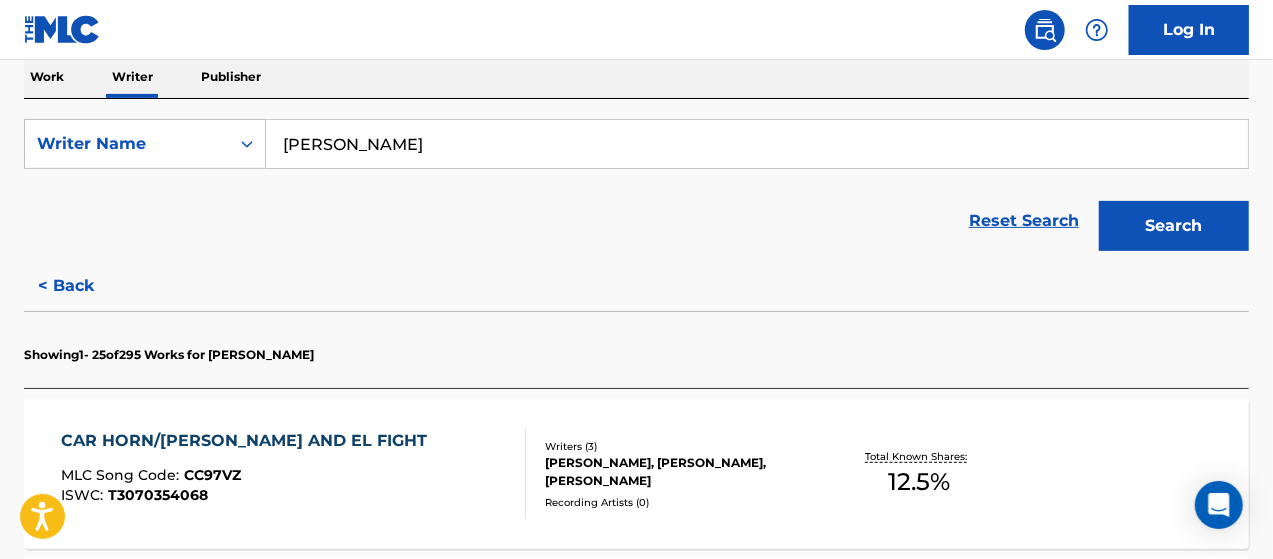 scroll, scrollTop: 1966, scrollLeft: 0, axis: vertical 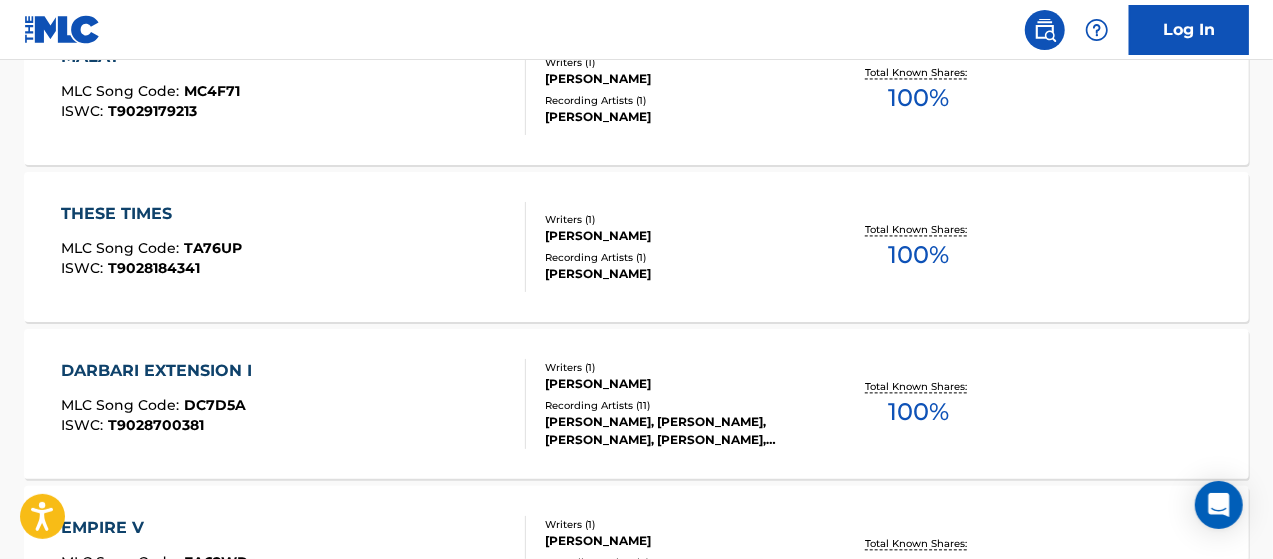 click on "T9028184341" at bounding box center [154, 268] 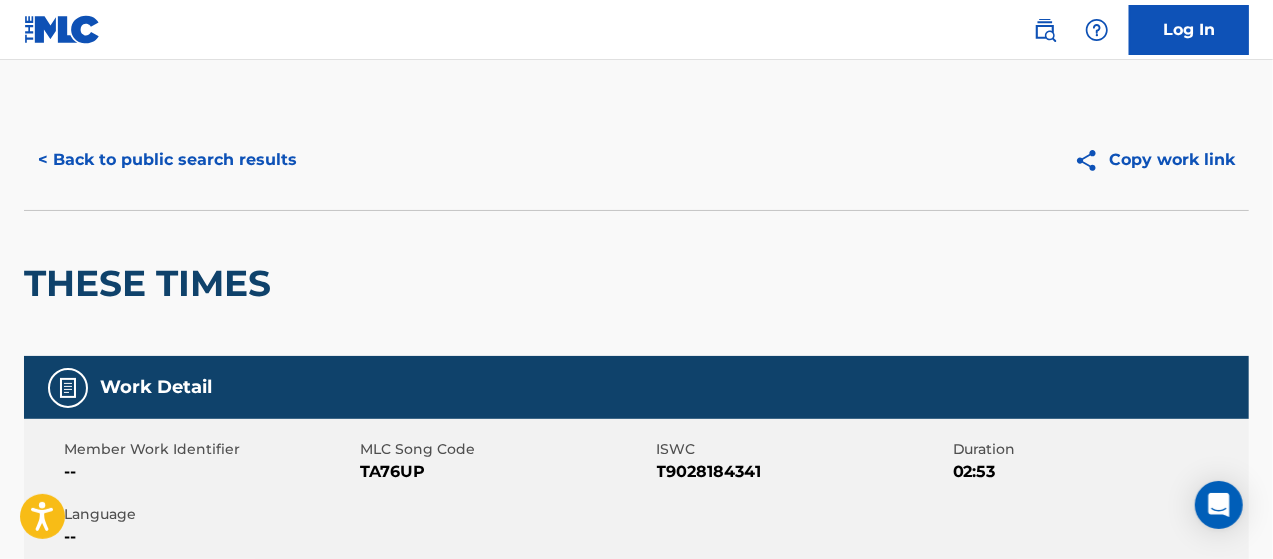 scroll, scrollTop: 0, scrollLeft: 0, axis: both 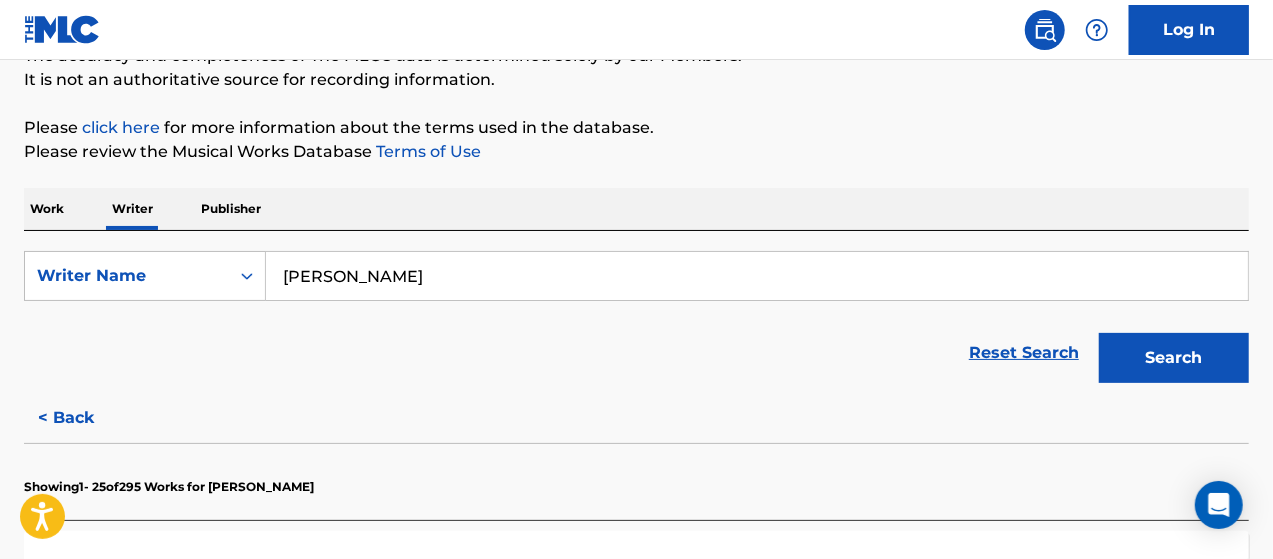 click on "Work" at bounding box center [47, 209] 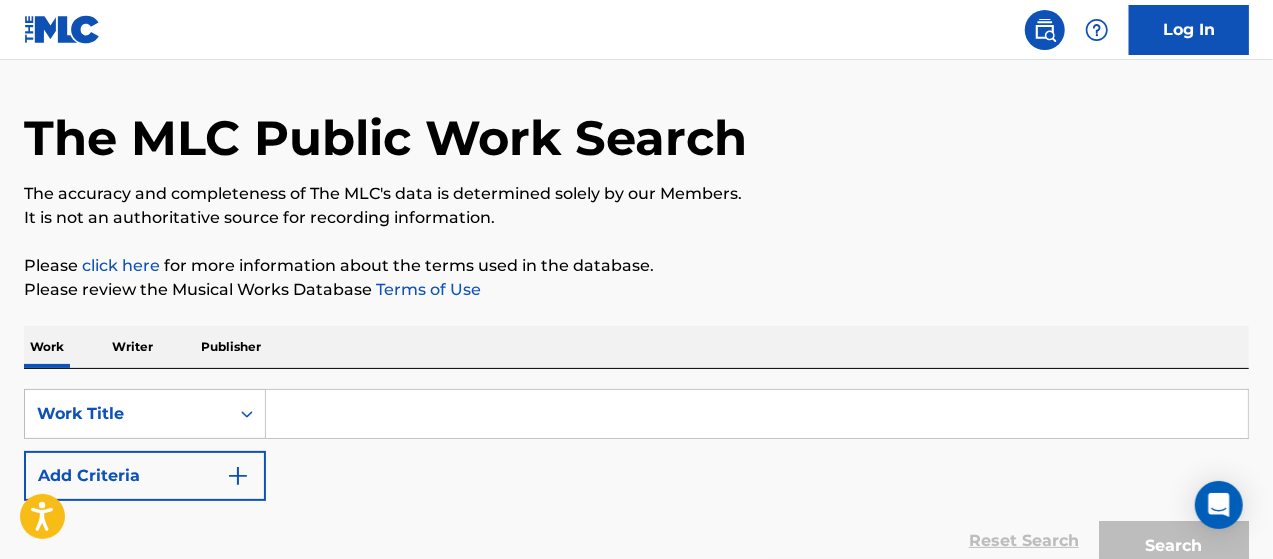 scroll, scrollTop: 166, scrollLeft: 0, axis: vertical 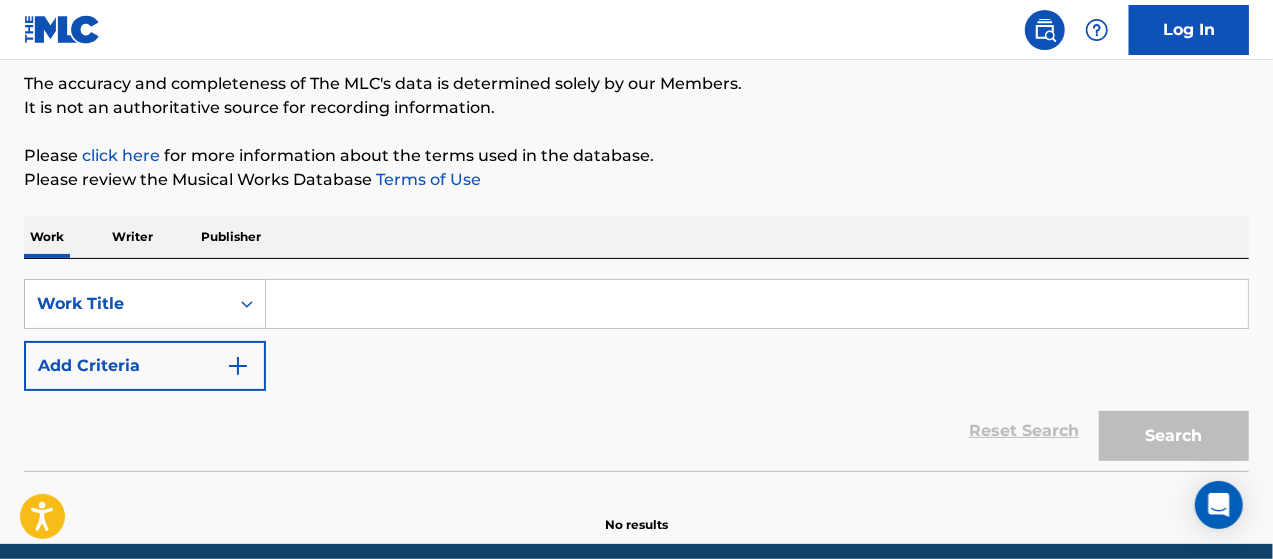 click at bounding box center [757, 304] 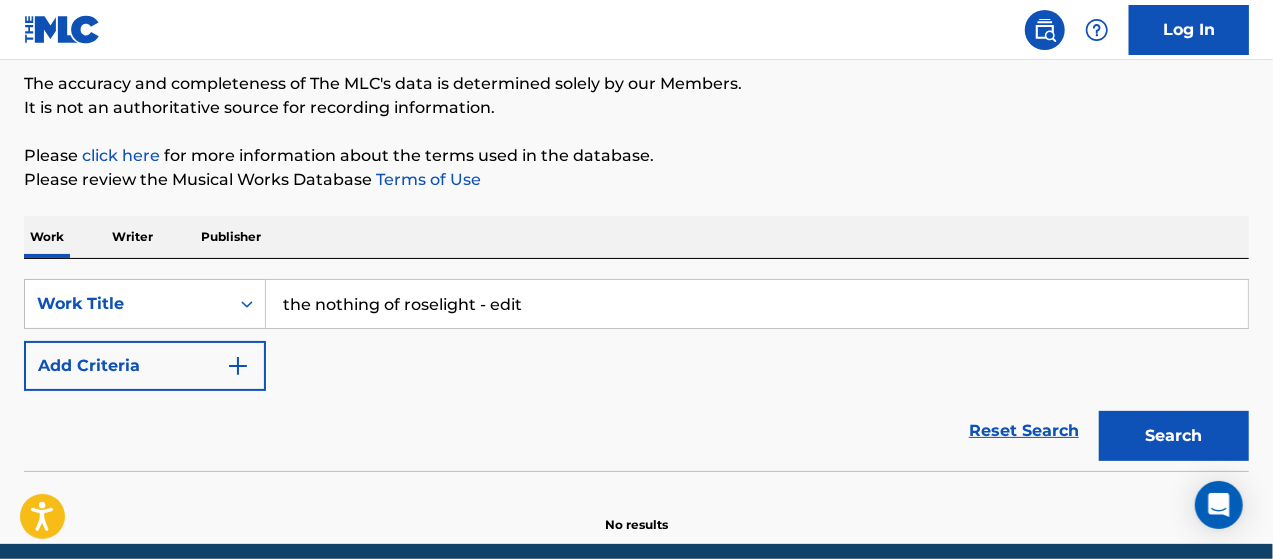 click on "Search" at bounding box center (1174, 436) 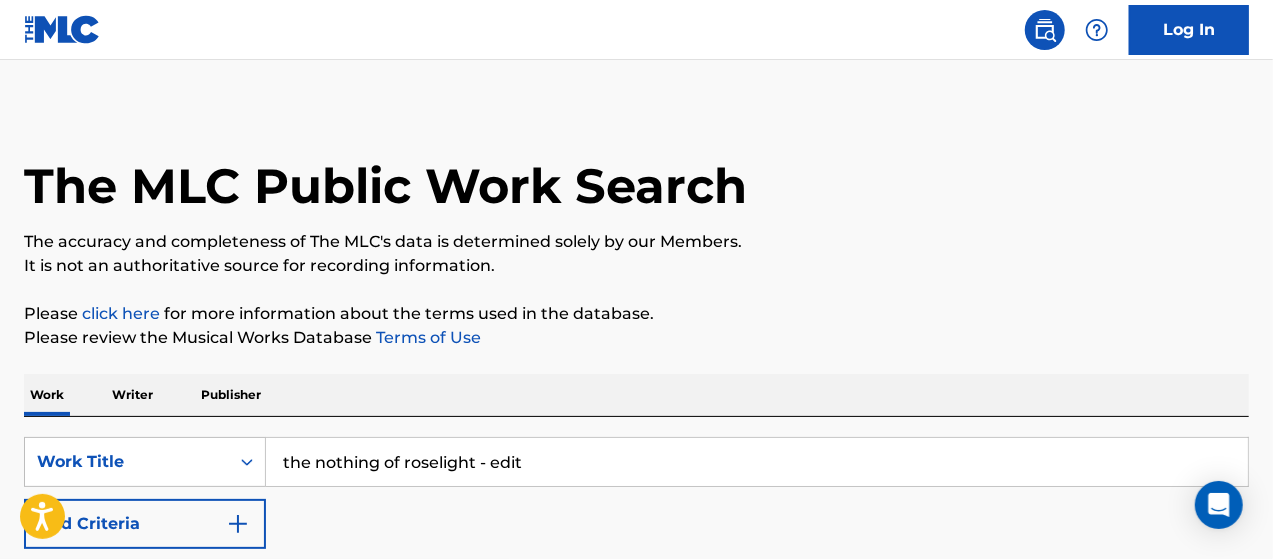 scroll, scrollTop: 0, scrollLeft: 0, axis: both 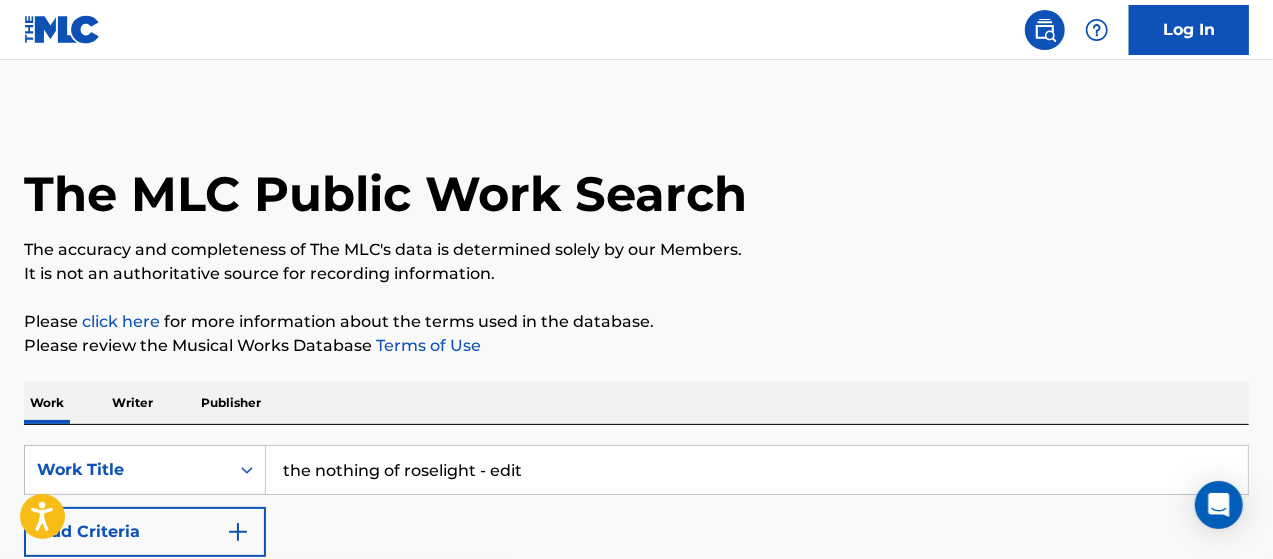 drag, startPoint x: 598, startPoint y: 473, endPoint x: 632, endPoint y: 443, distance: 45.343136 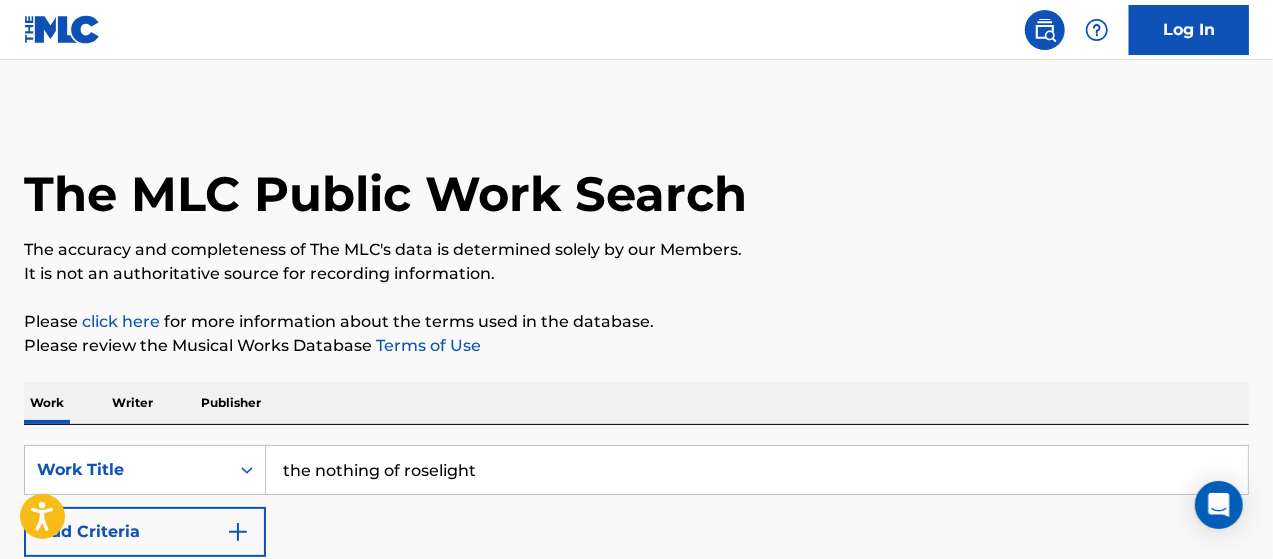 type on "the nothing of roselight" 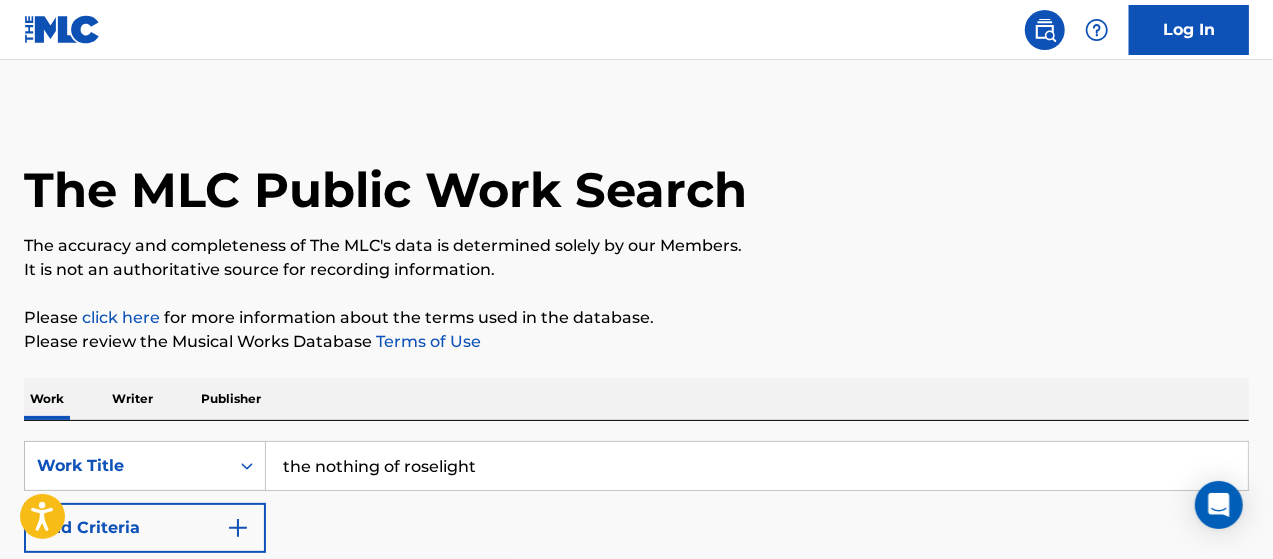 scroll, scrollTop: 233, scrollLeft: 0, axis: vertical 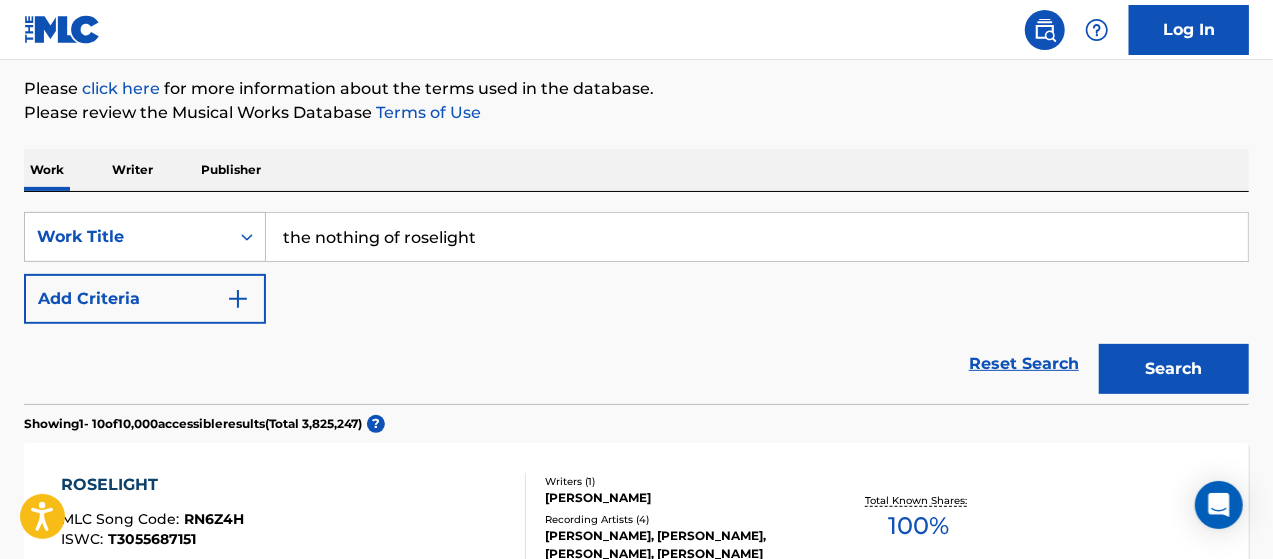 click on "Search" at bounding box center [1174, 369] 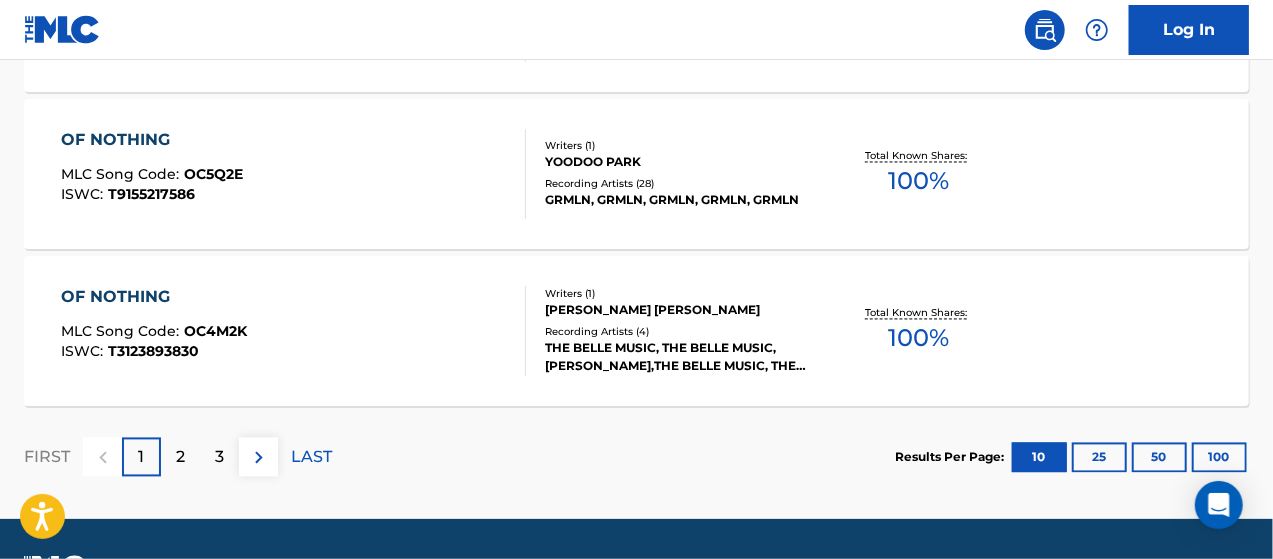 scroll, scrollTop: 1888, scrollLeft: 0, axis: vertical 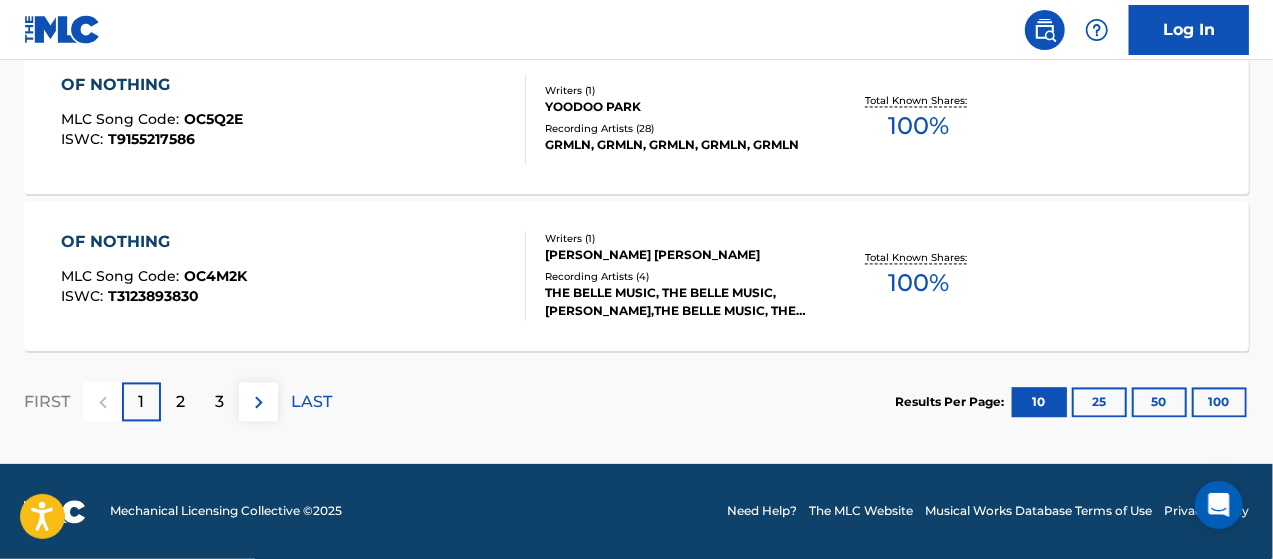 click on "25" at bounding box center [1099, 403] 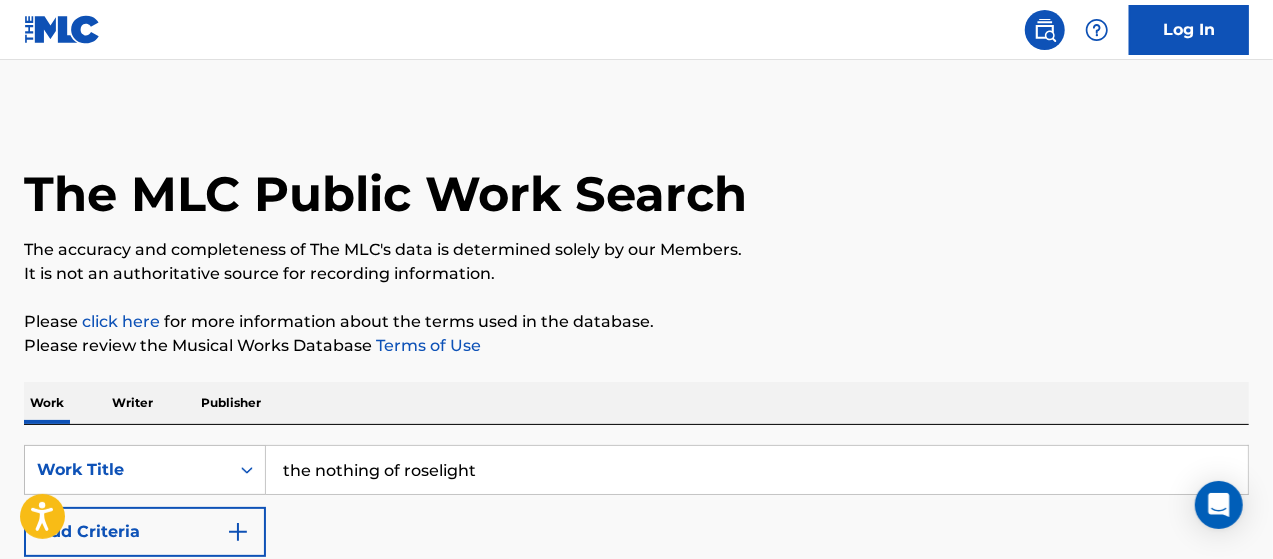 scroll, scrollTop: 200, scrollLeft: 0, axis: vertical 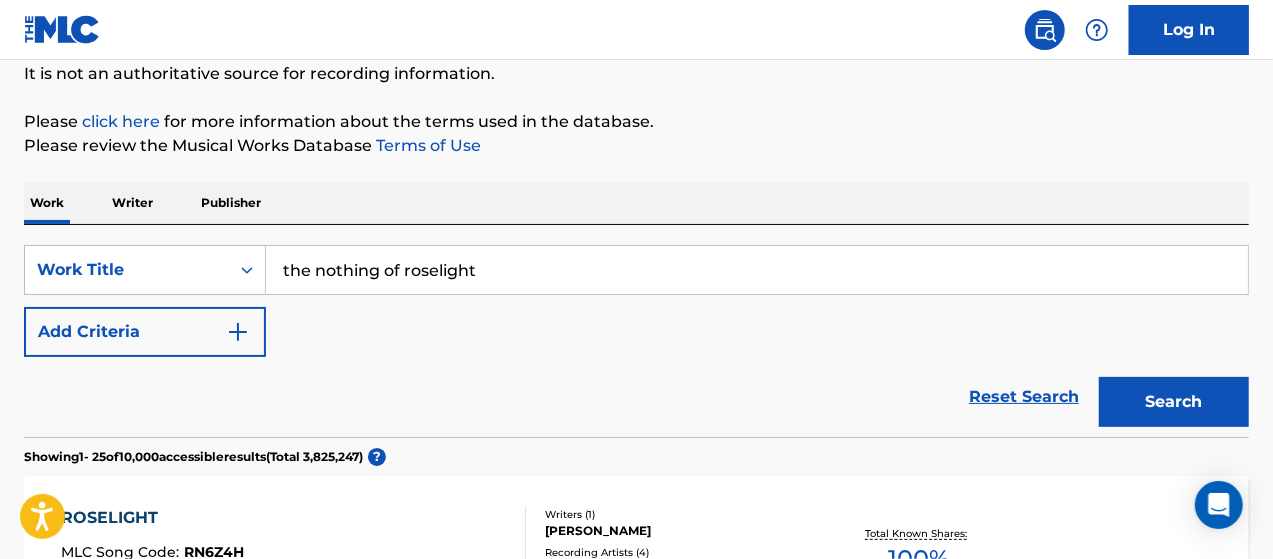 click at bounding box center (238, 332) 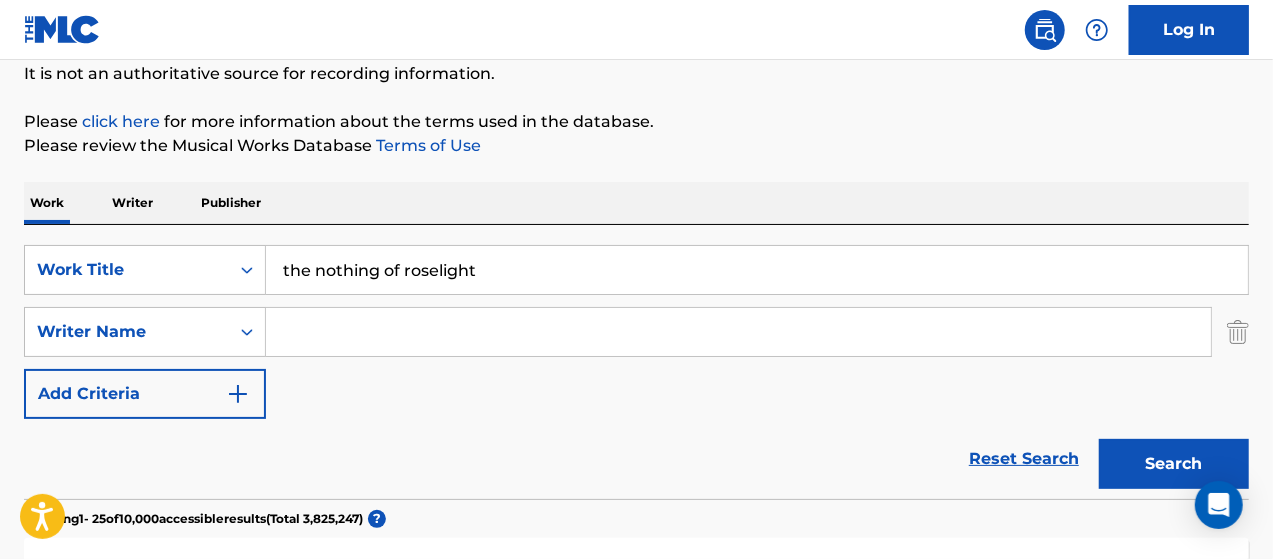 drag, startPoint x: 355, startPoint y: 338, endPoint x: 374, endPoint y: 317, distance: 28.319605 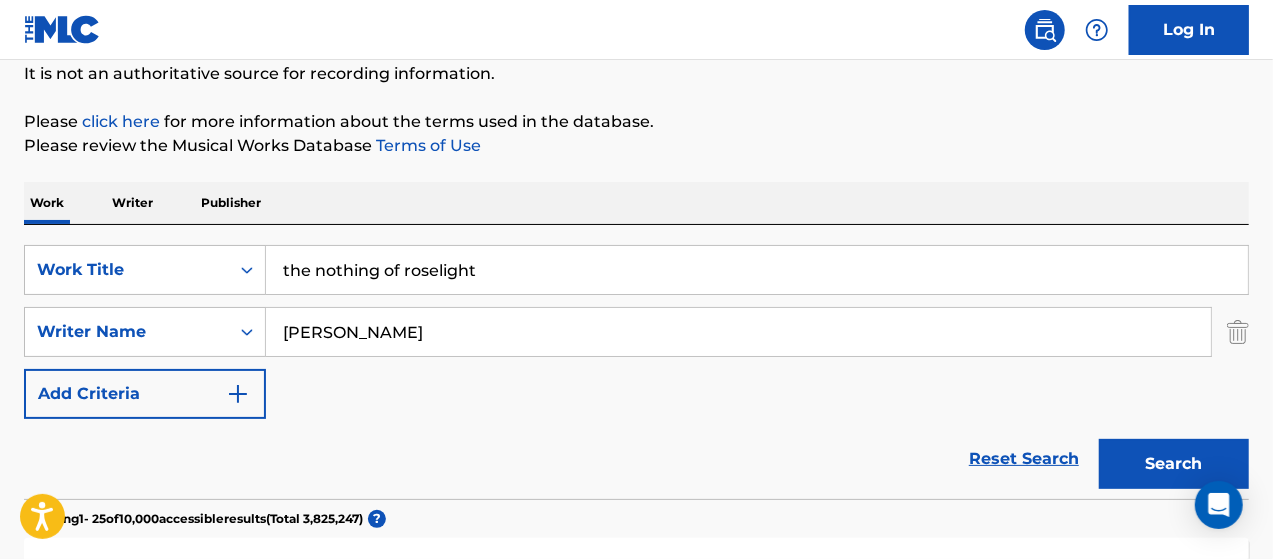 type on "[PERSON_NAME]" 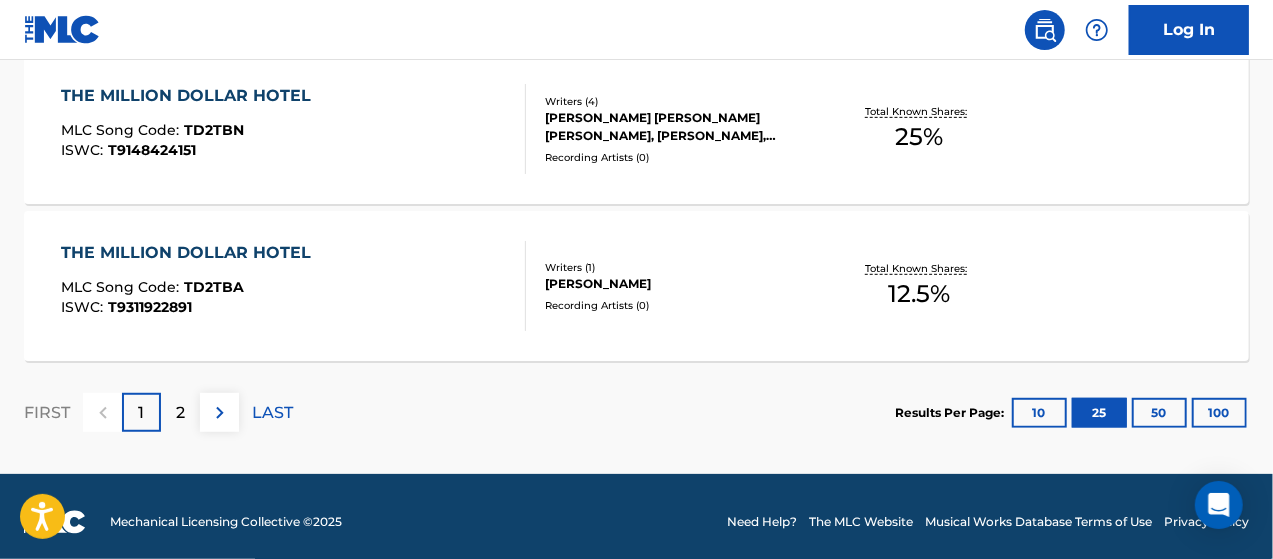 scroll, scrollTop: 4305, scrollLeft: 0, axis: vertical 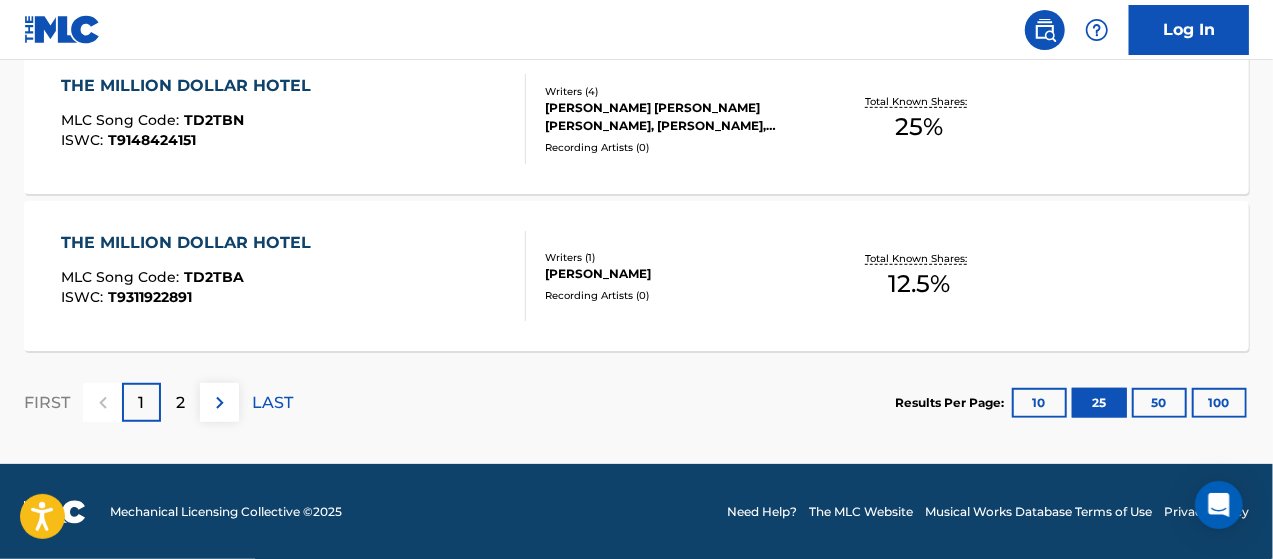click on "10" at bounding box center (1039, 403) 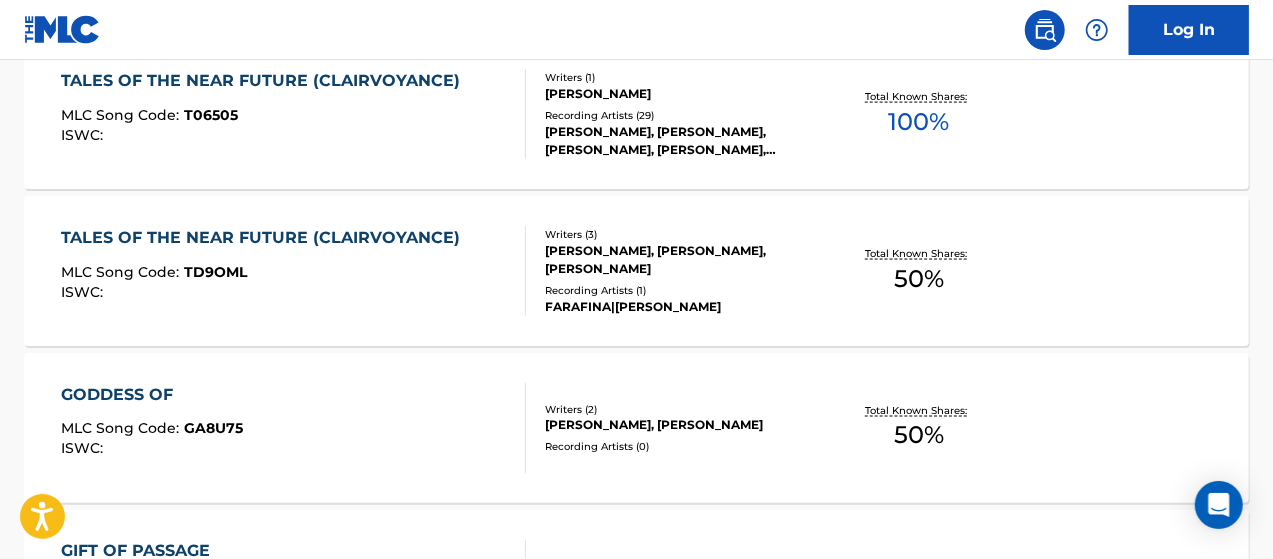 scroll, scrollTop: 1483, scrollLeft: 0, axis: vertical 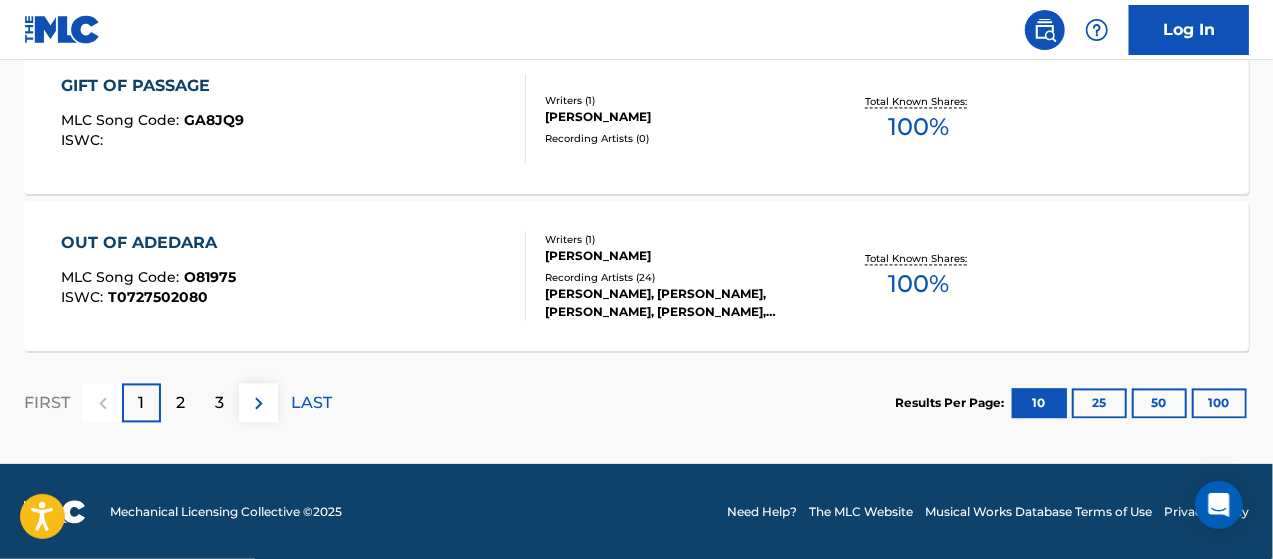 click on "3" at bounding box center [219, 402] 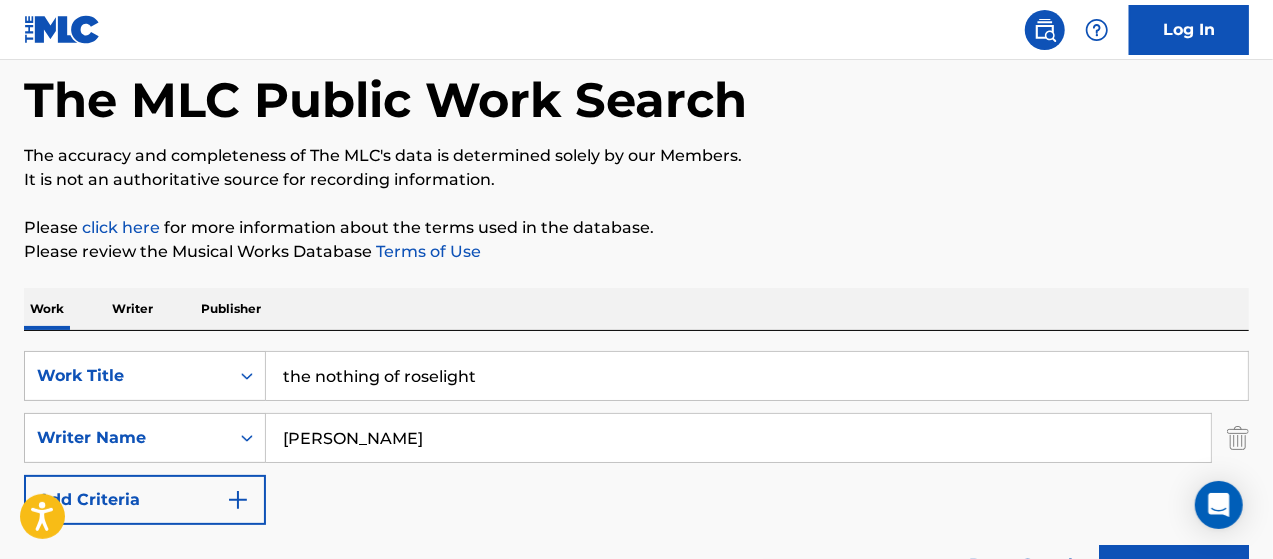 scroll, scrollTop: 83, scrollLeft: 0, axis: vertical 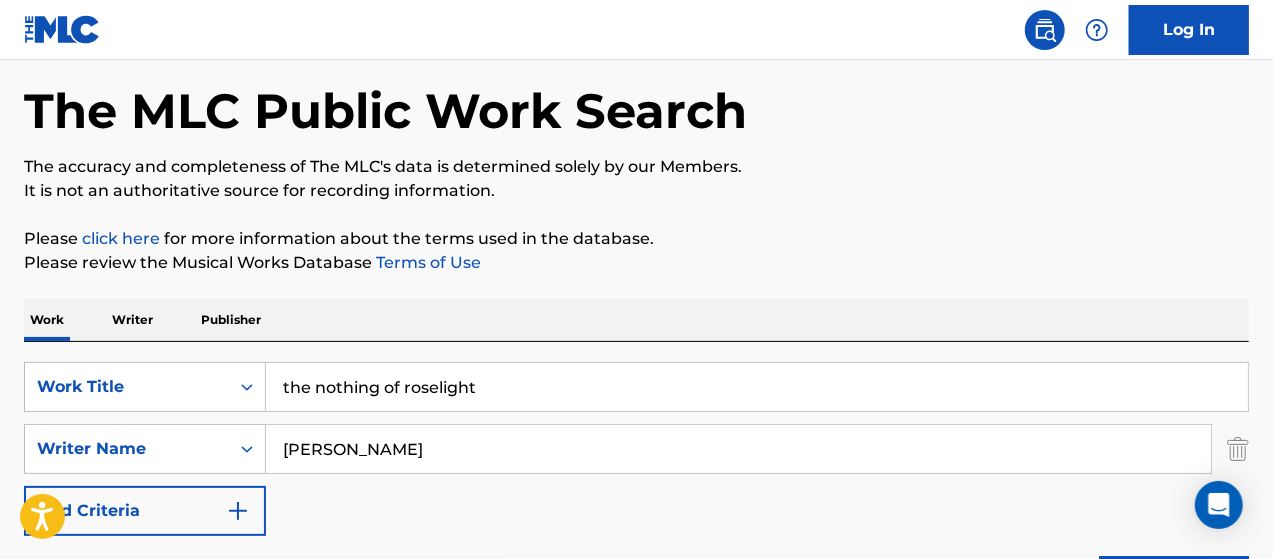 click on "the nothing of roselight" at bounding box center (757, 387) 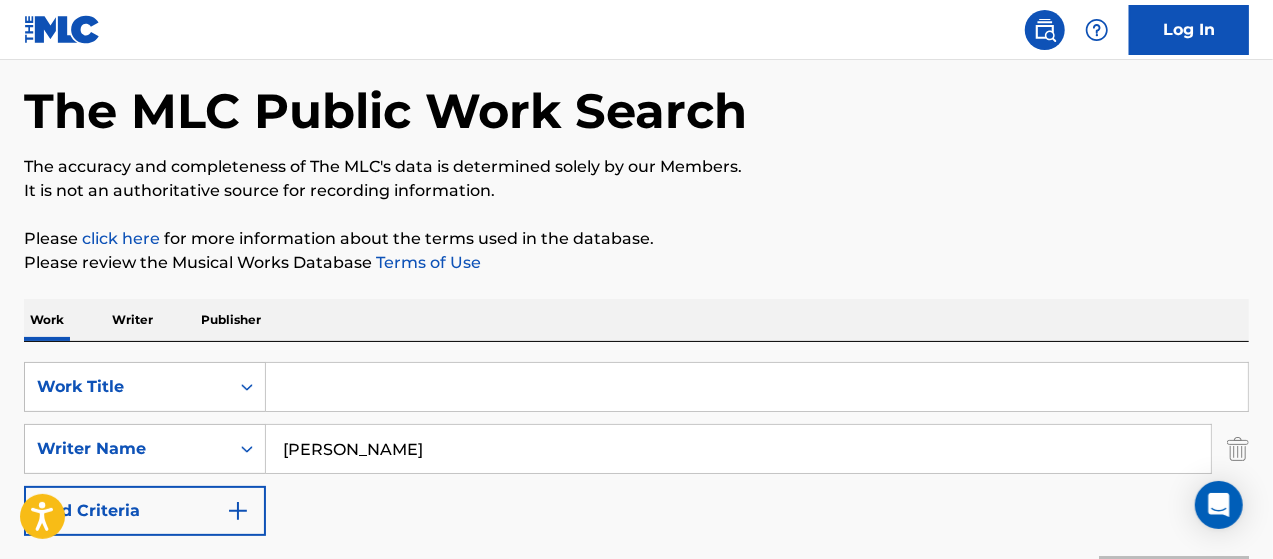 paste on "Toucan Ocean" 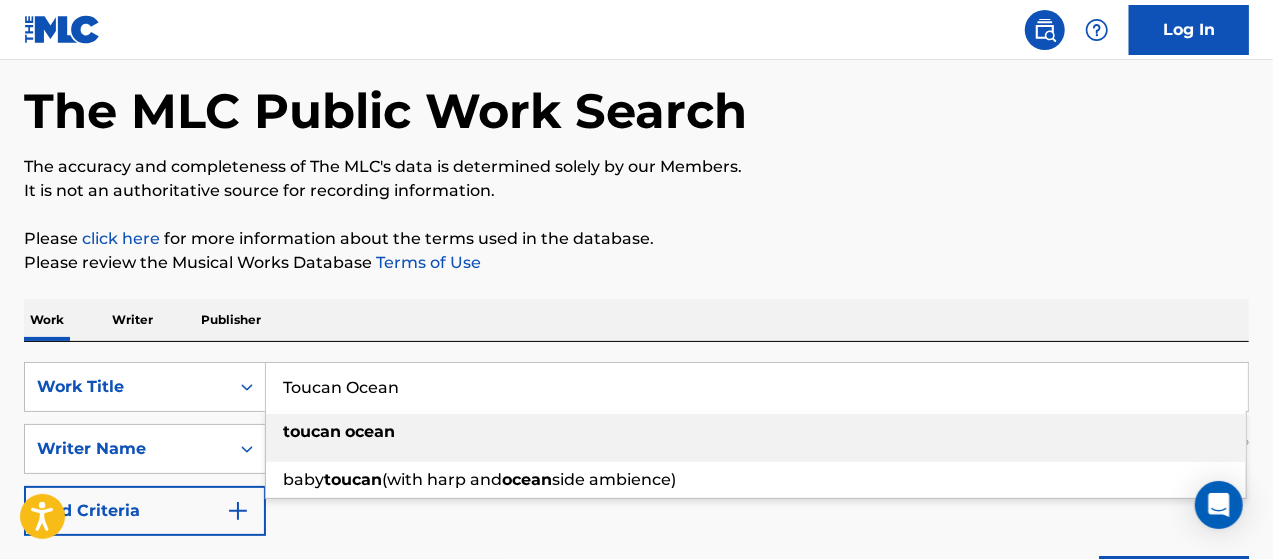 click on "ocean" at bounding box center (370, 431) 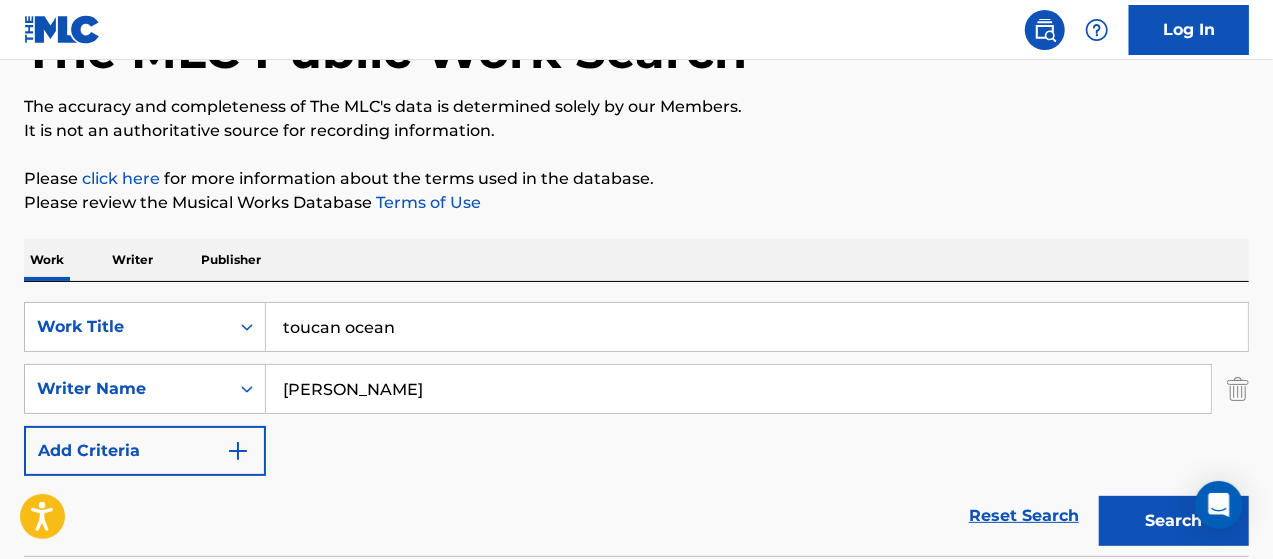 scroll, scrollTop: 283, scrollLeft: 0, axis: vertical 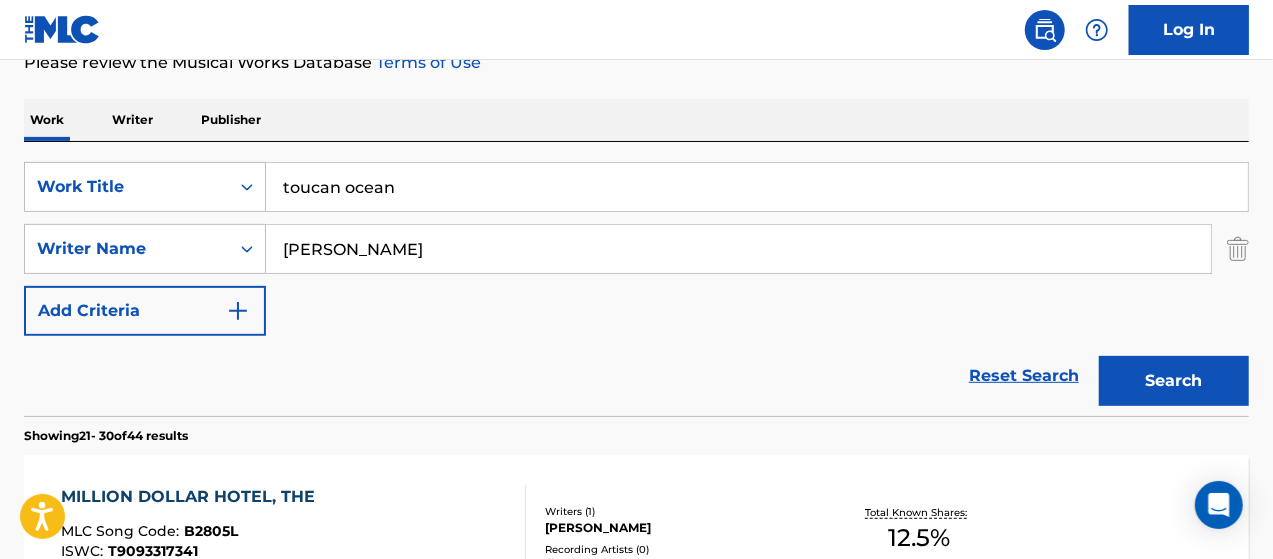 click on "Search" at bounding box center [1174, 381] 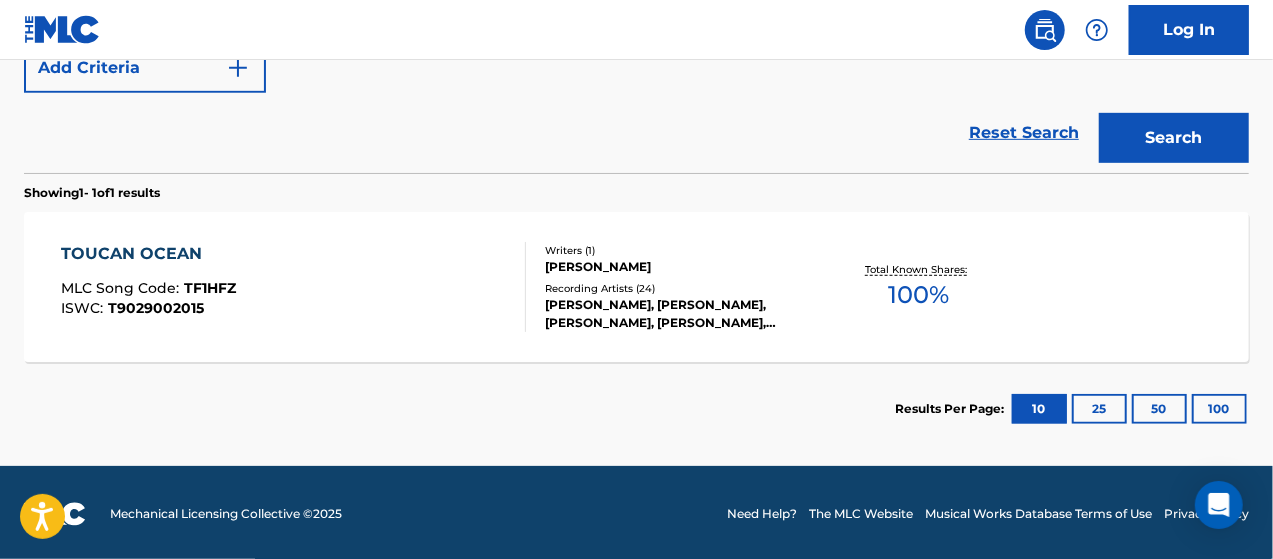 scroll, scrollTop: 528, scrollLeft: 0, axis: vertical 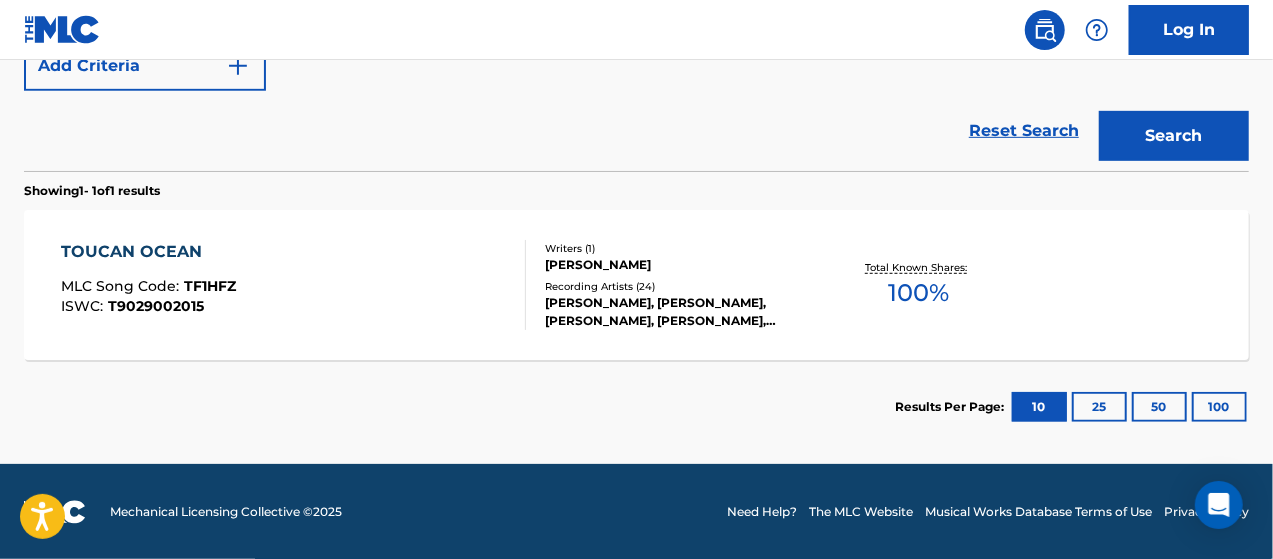 click on "TOUCAN OCEAN" at bounding box center [148, 252] 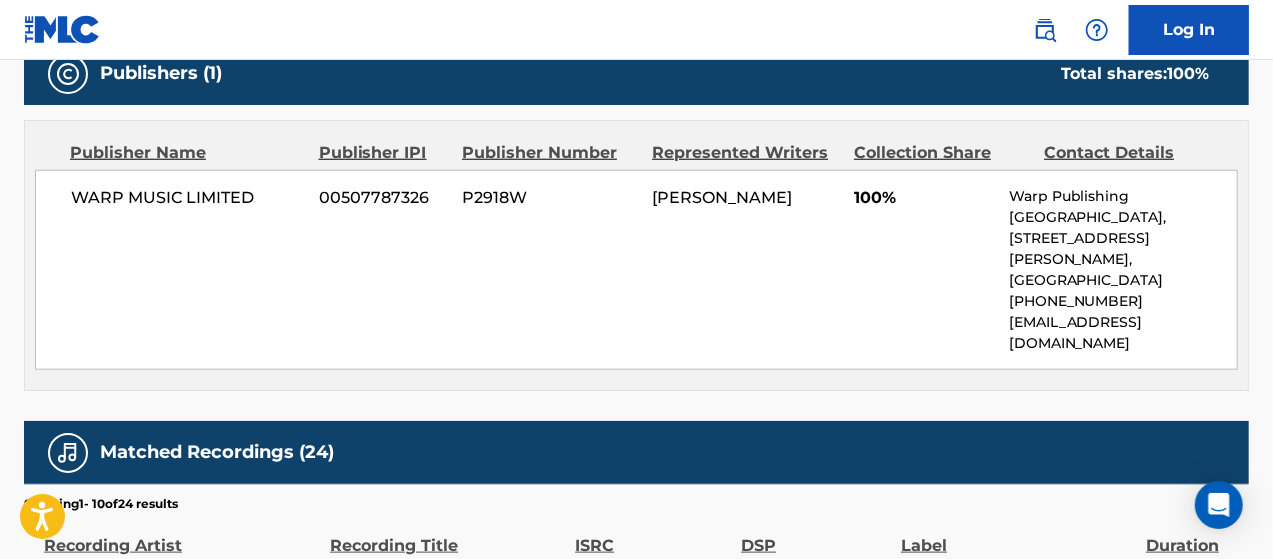 scroll, scrollTop: 900, scrollLeft: 0, axis: vertical 